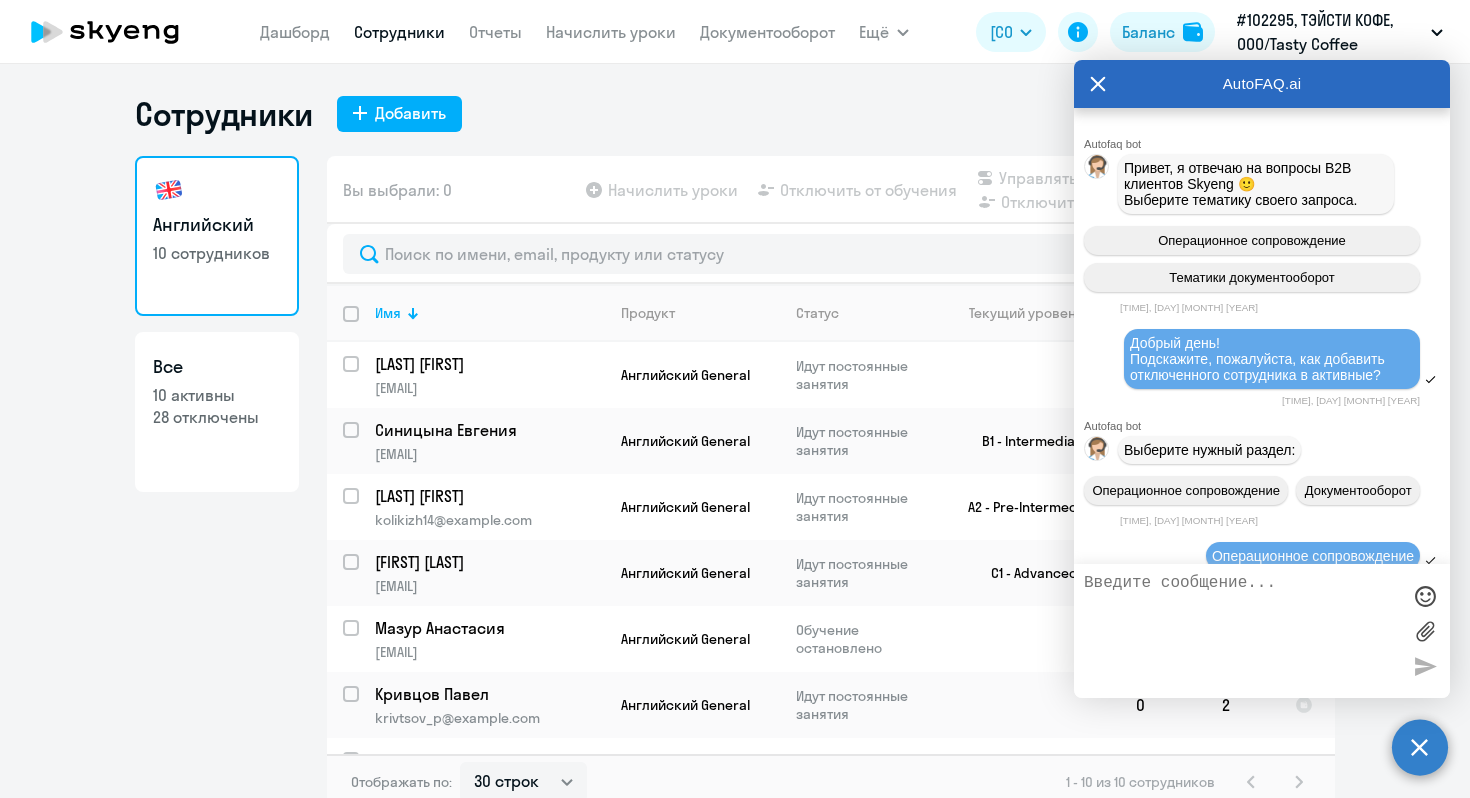 select on "30" 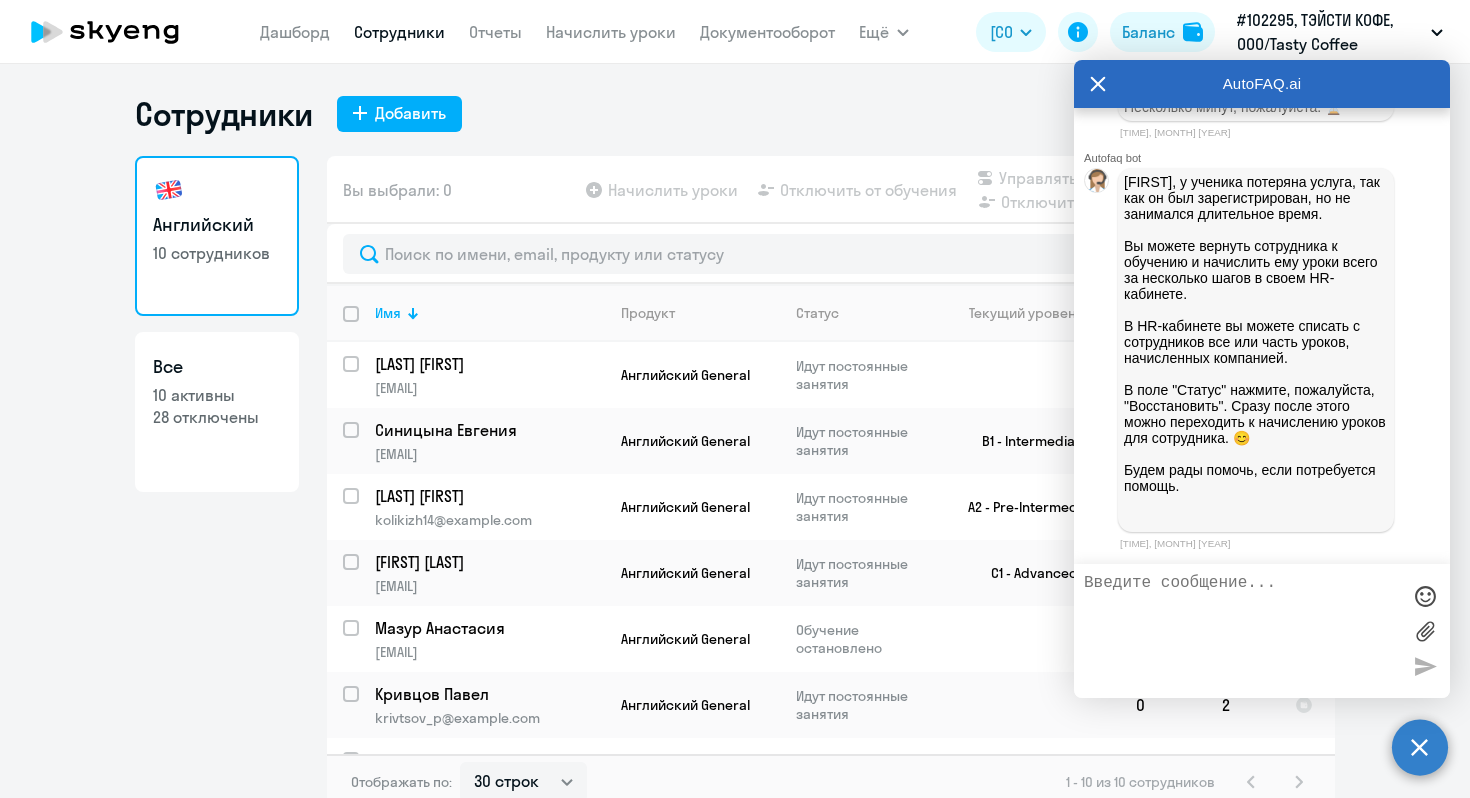 scroll, scrollTop: 22396, scrollLeft: 0, axis: vertical 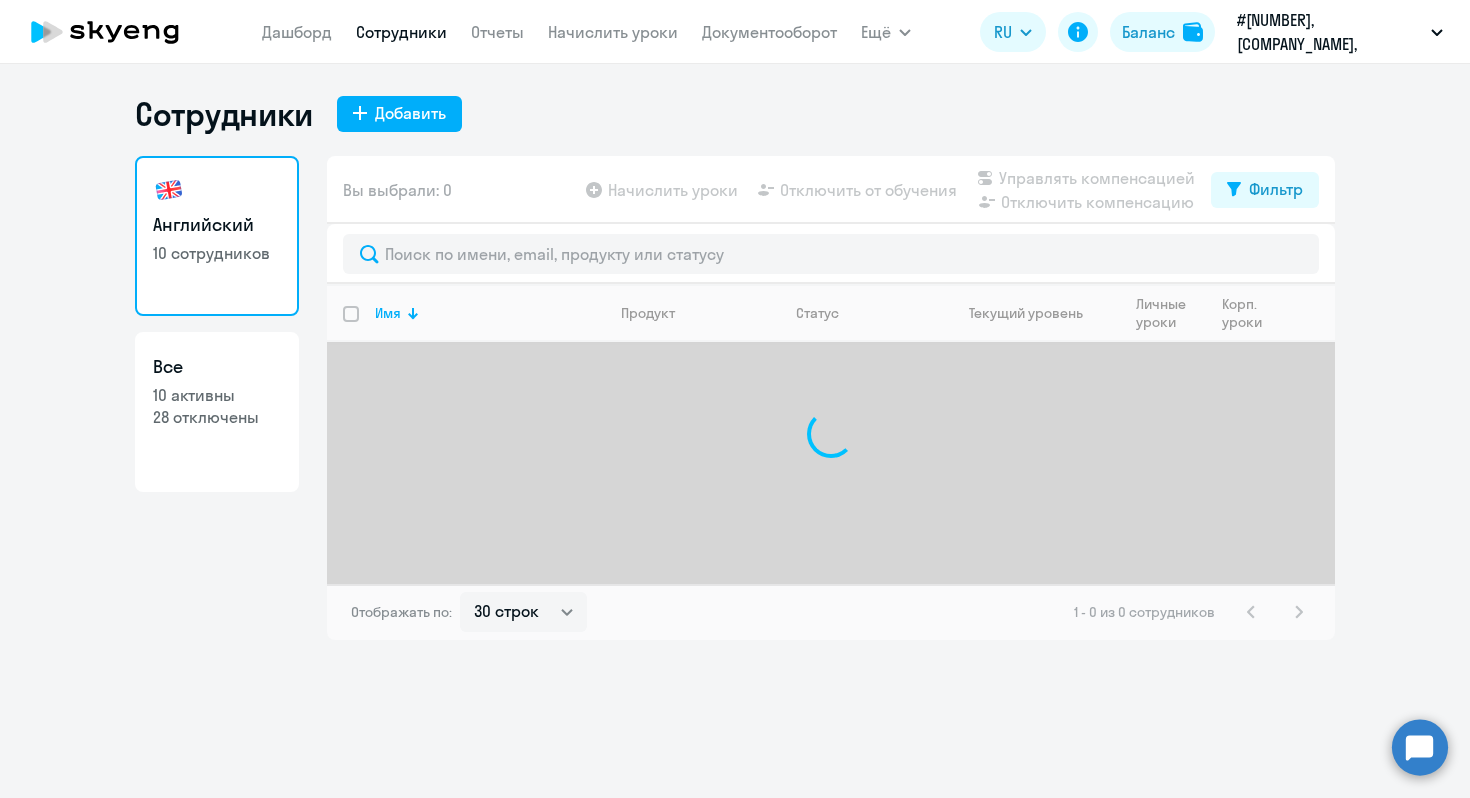 select on "30" 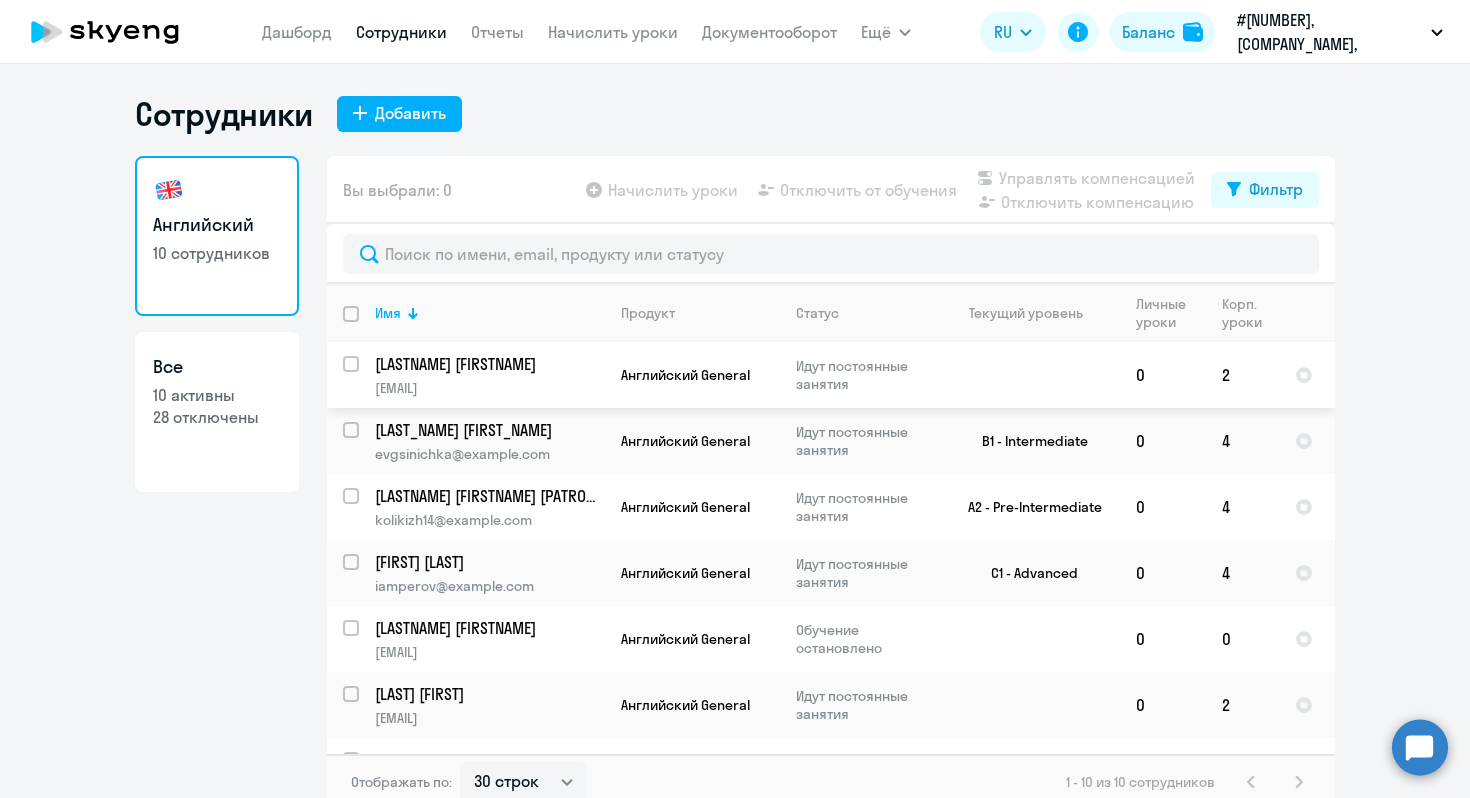 scroll, scrollTop: 243, scrollLeft: 0, axis: vertical 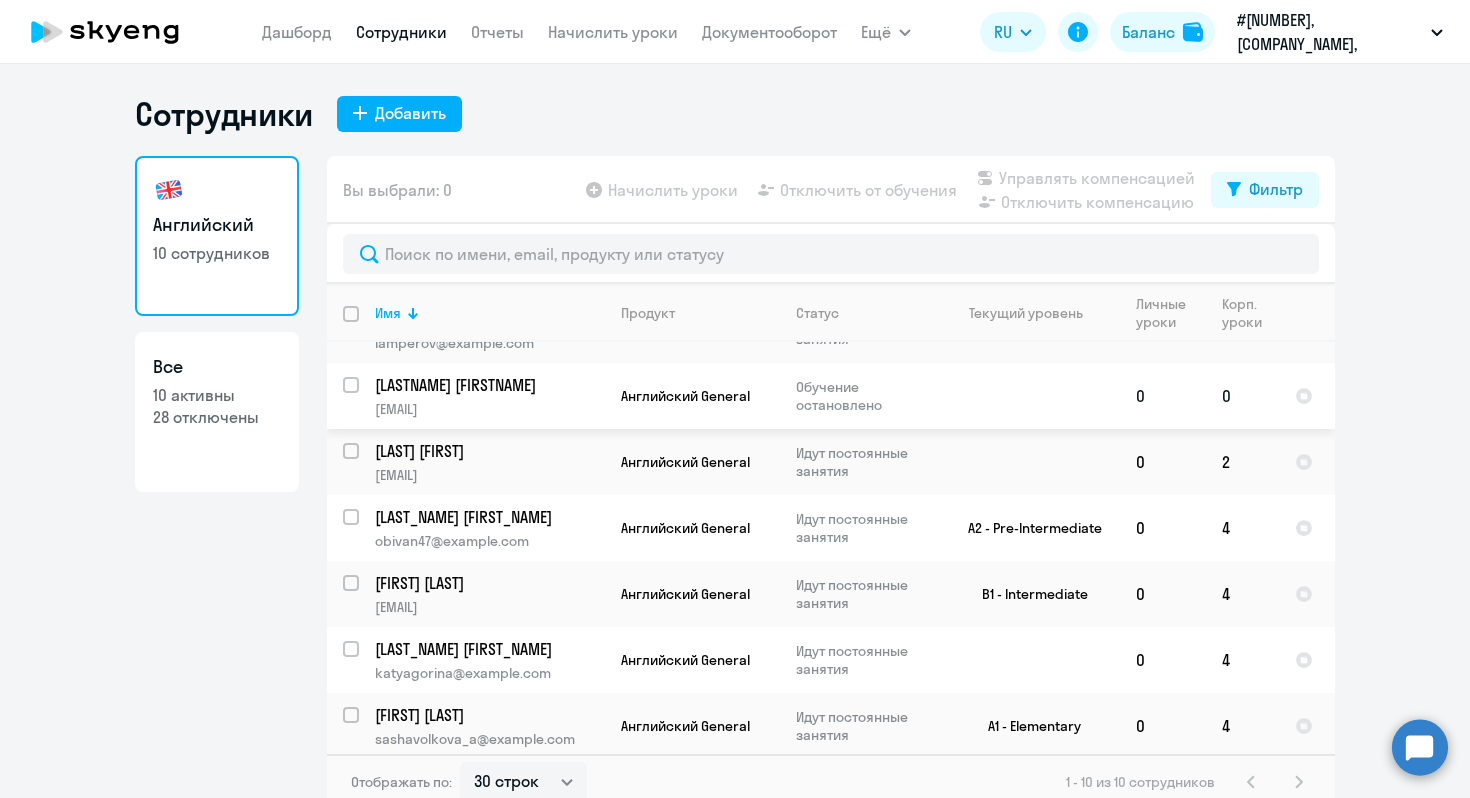 click on "Английский General" 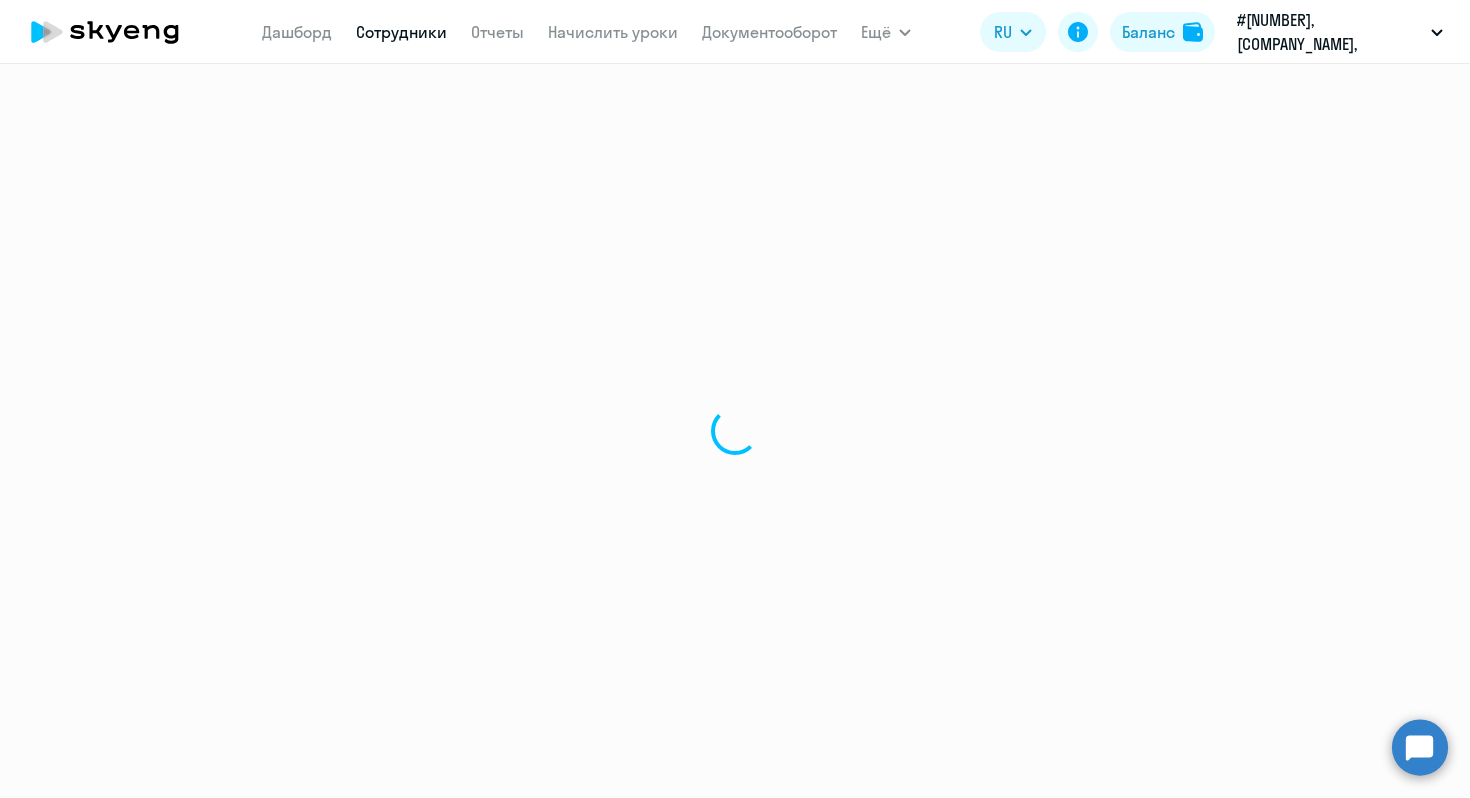 select on "english" 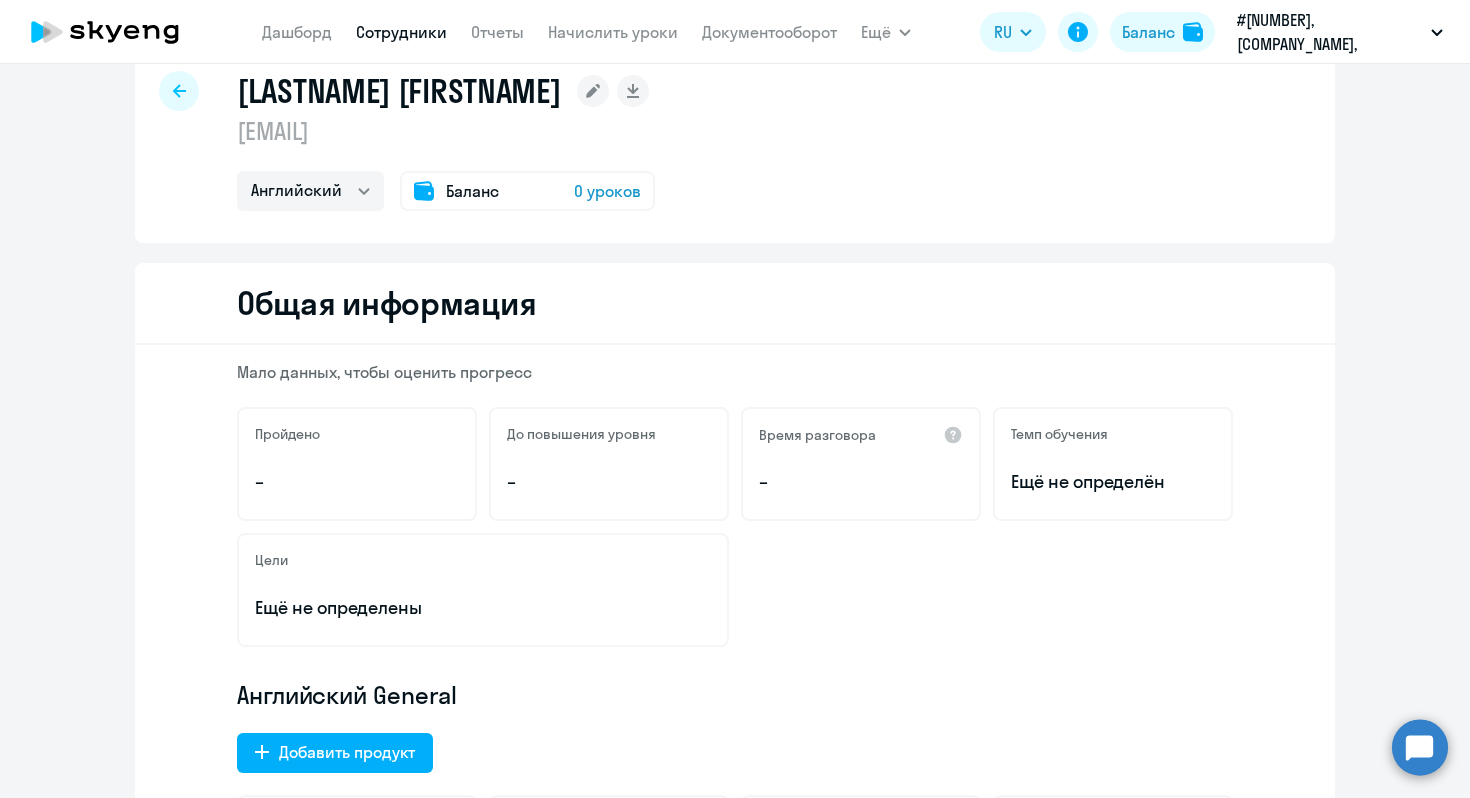 scroll, scrollTop: 42, scrollLeft: 0, axis: vertical 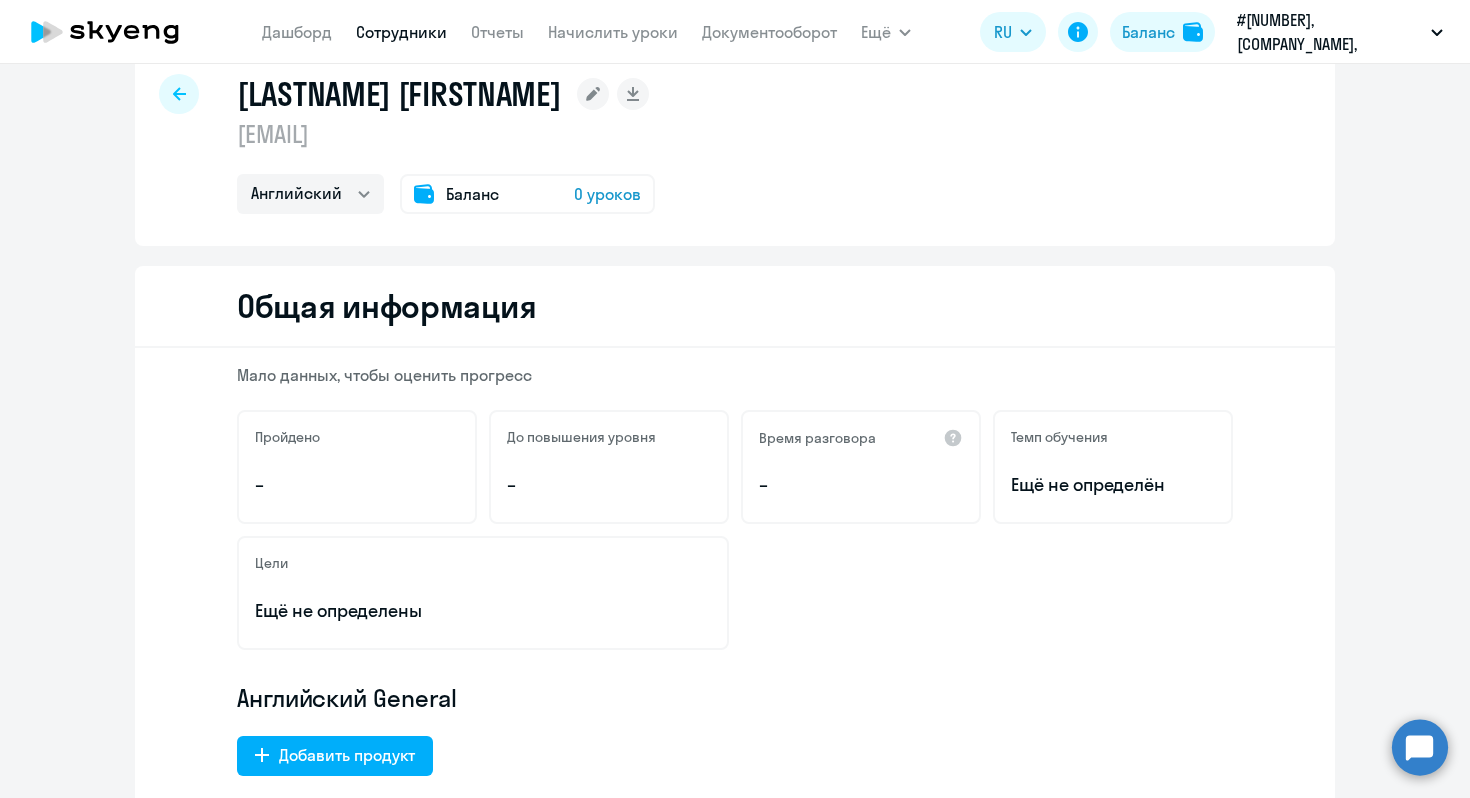 click on "0 уроков" 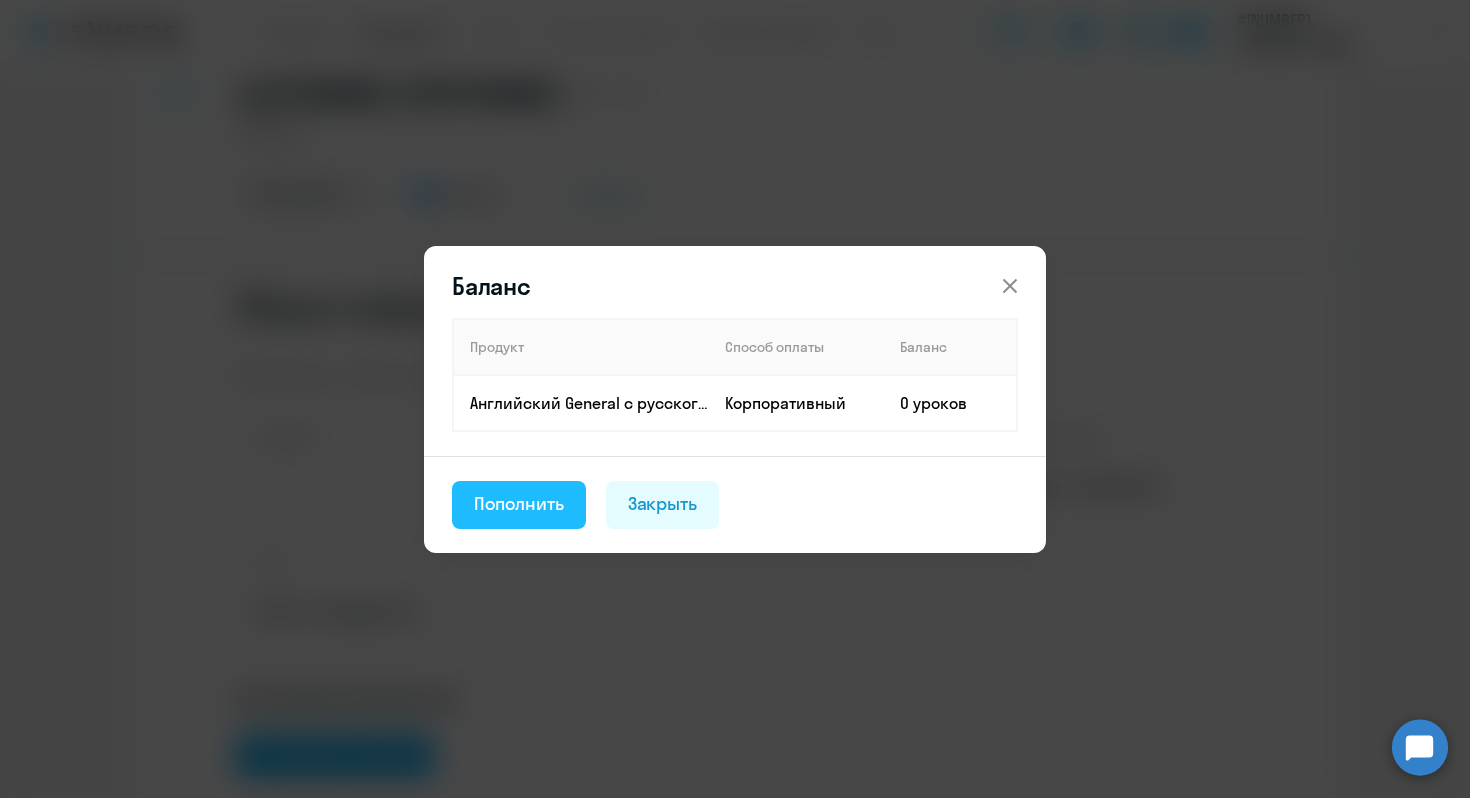 click on "Пополнить" at bounding box center (519, 504) 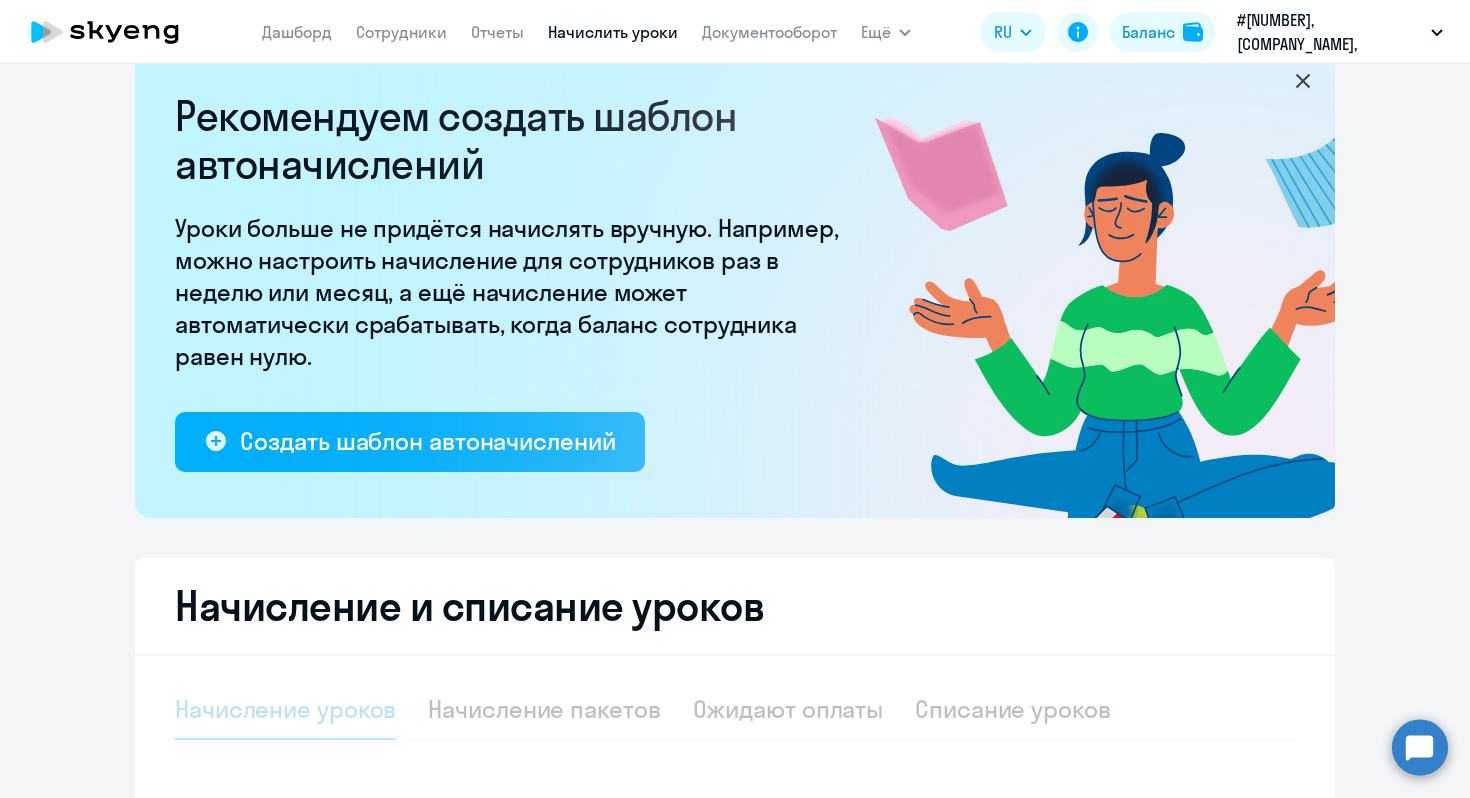 select on "10" 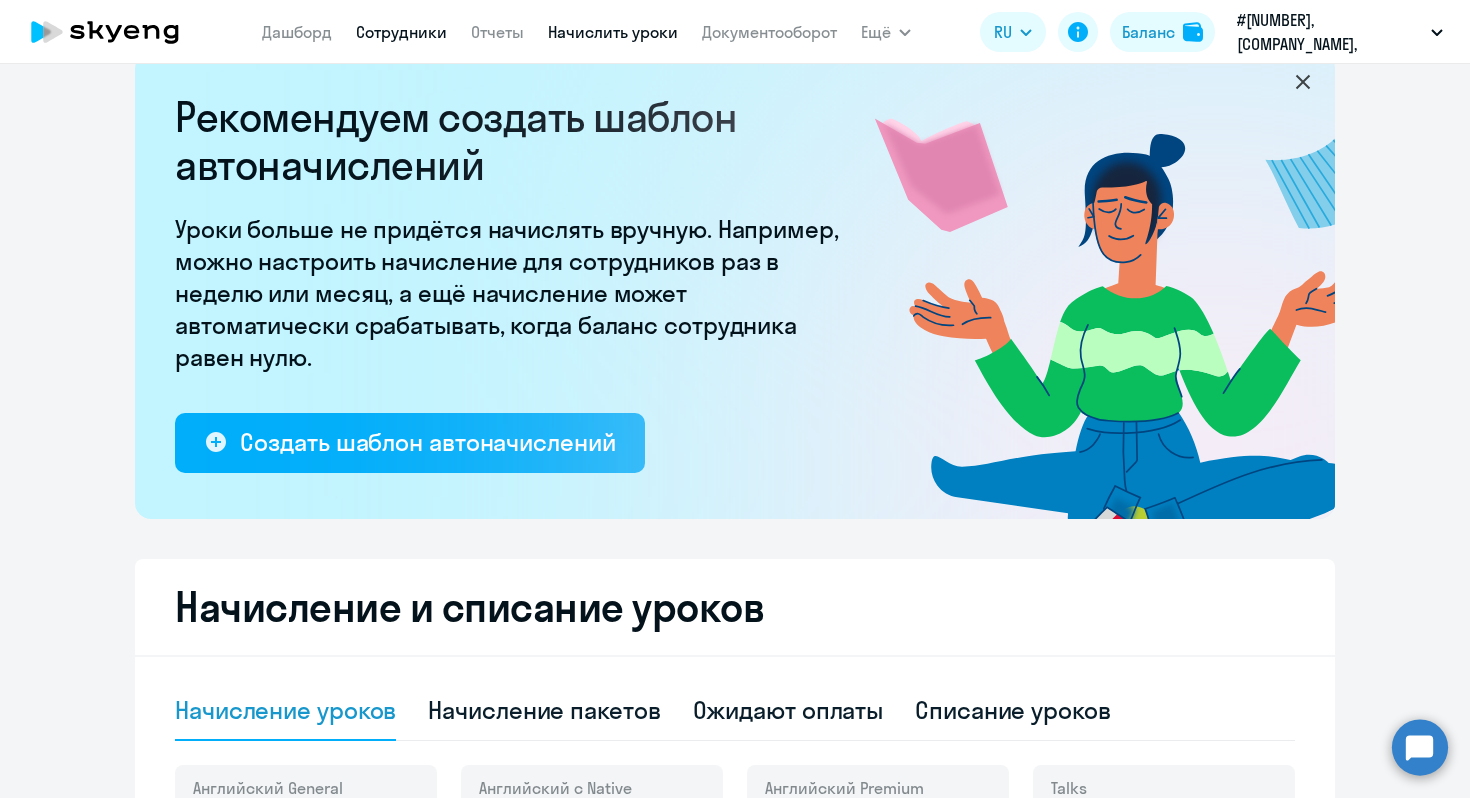 scroll, scrollTop: 0, scrollLeft: 0, axis: both 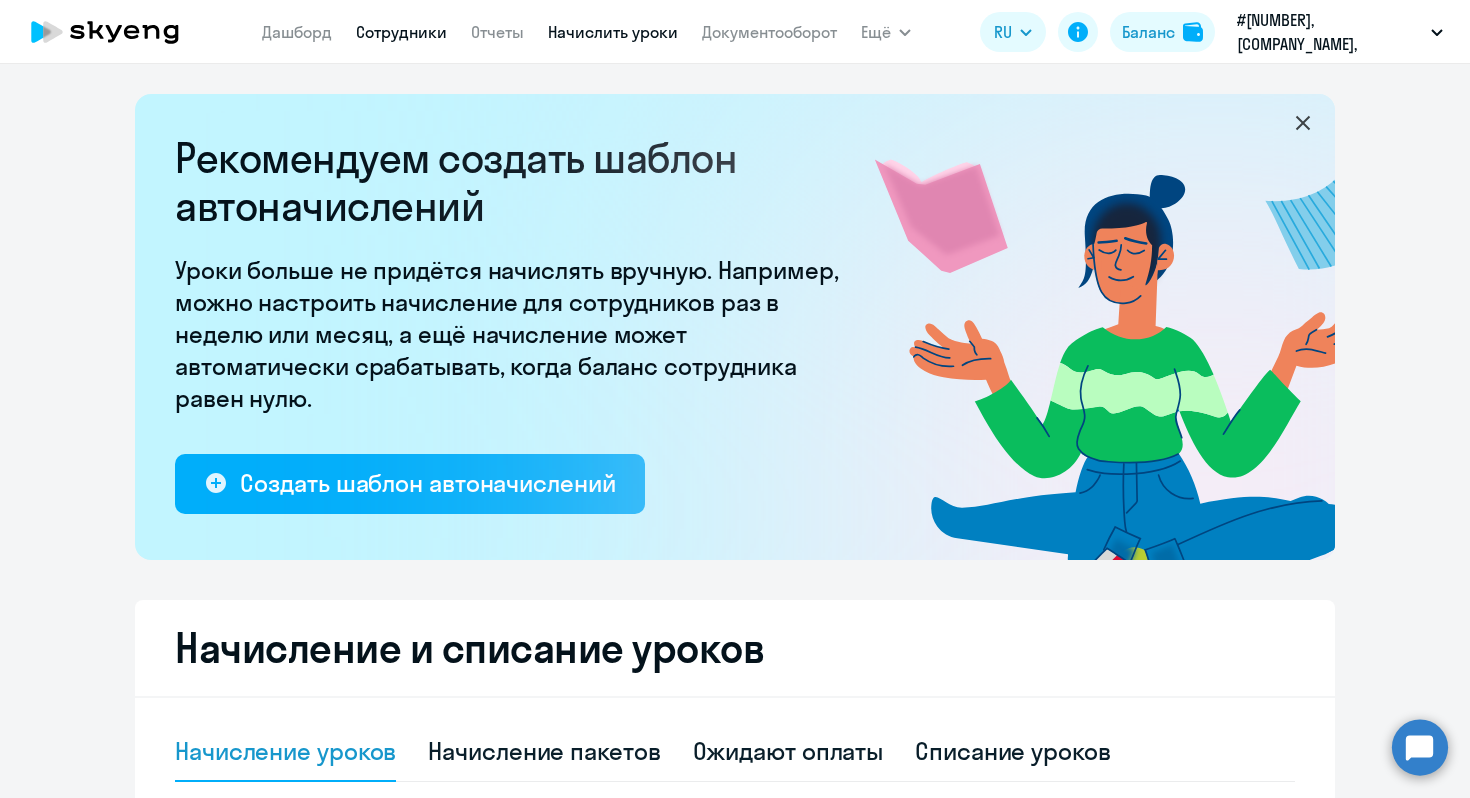 click on "Сотрудники" at bounding box center [401, 32] 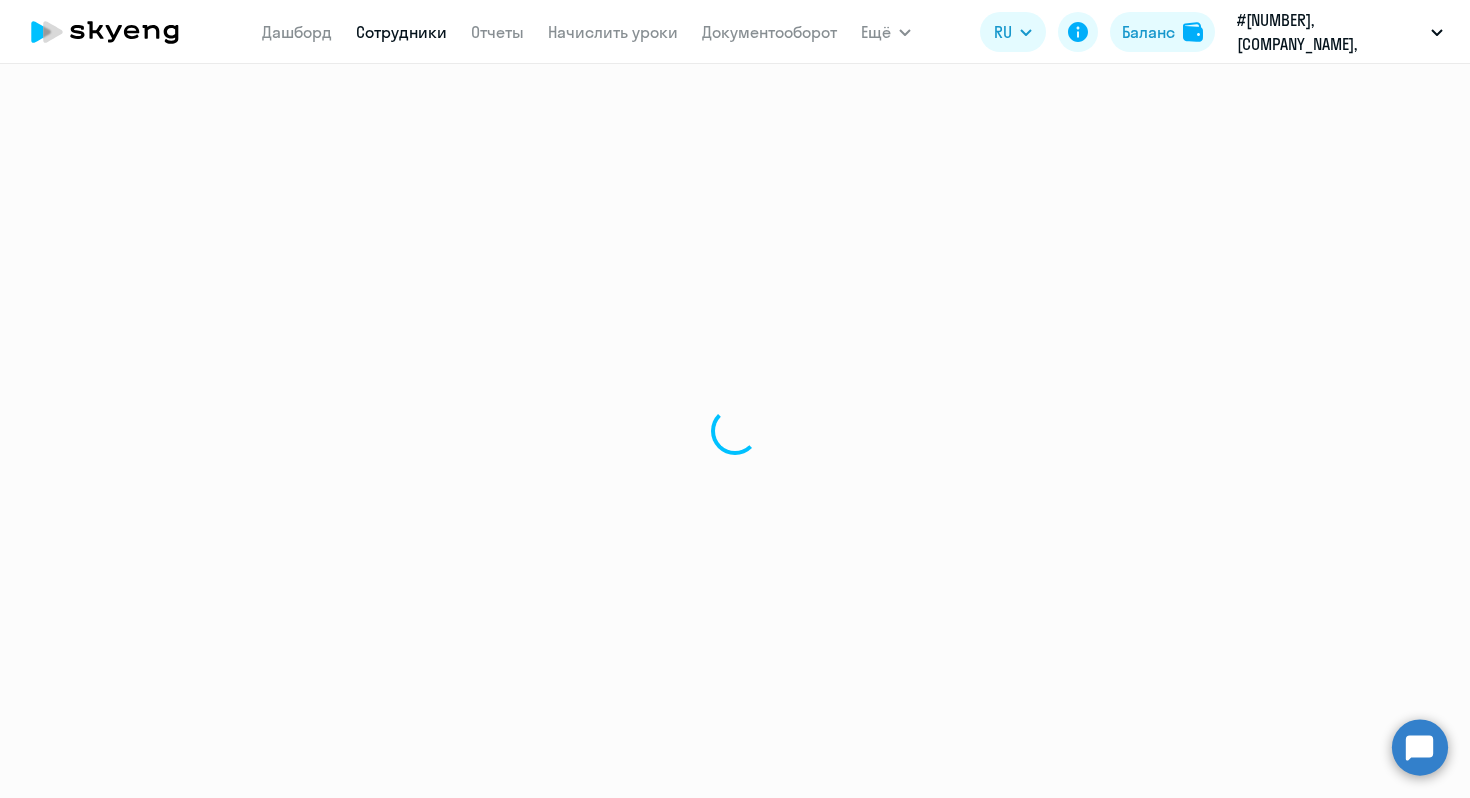 select on "30" 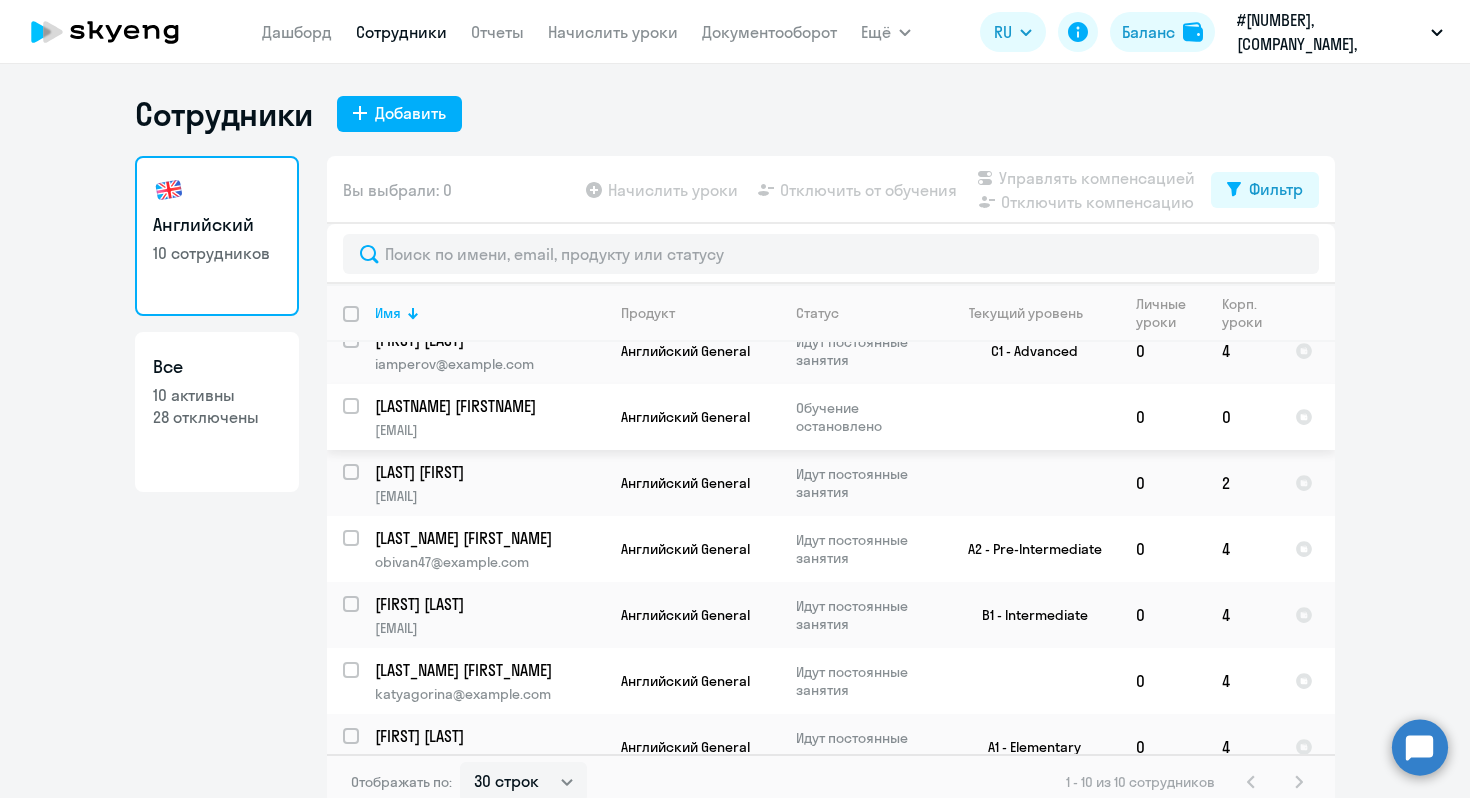 scroll, scrollTop: 243, scrollLeft: 0, axis: vertical 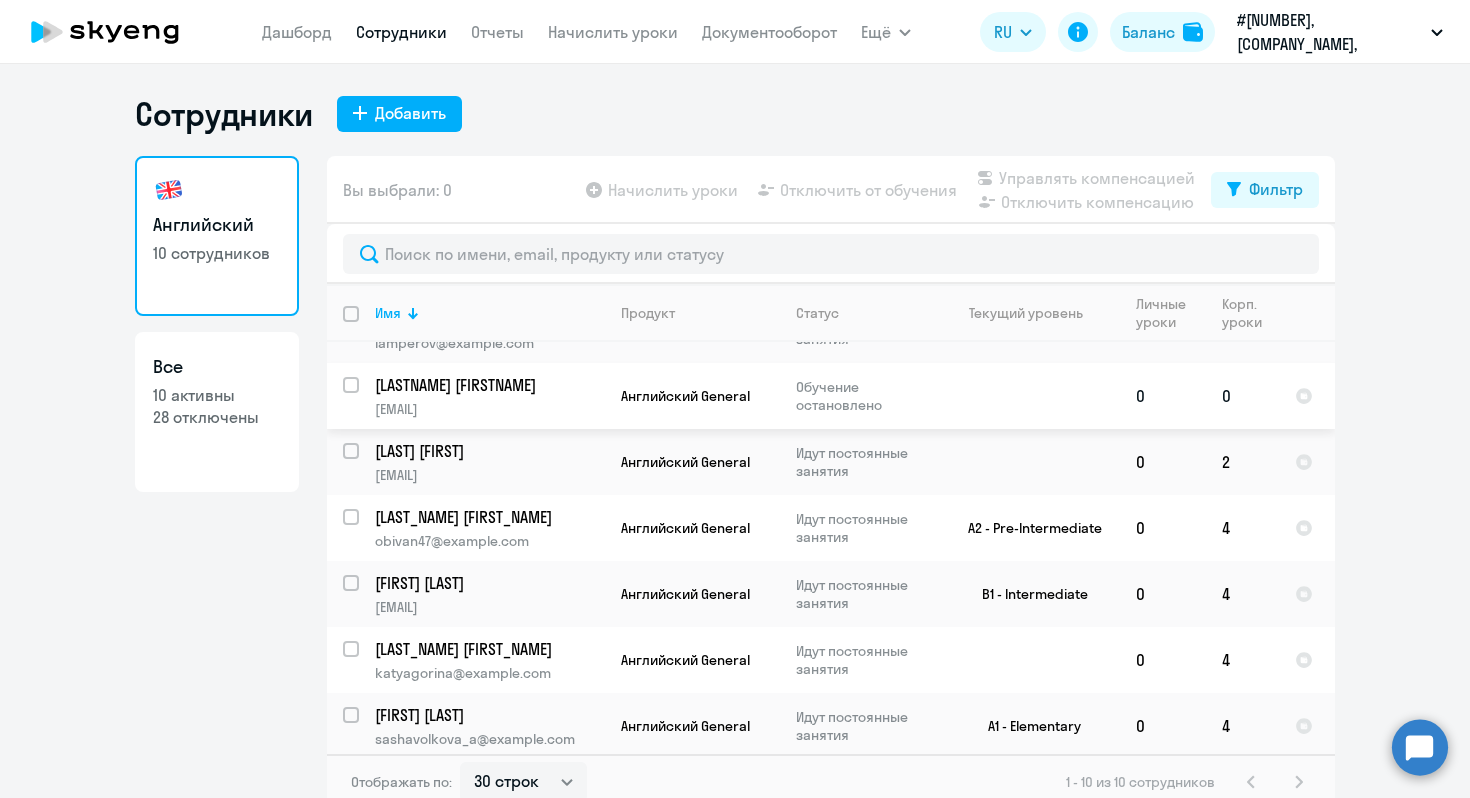 click on "[LAST_NAME], [FIRST_NAME] atasiina@example.com" 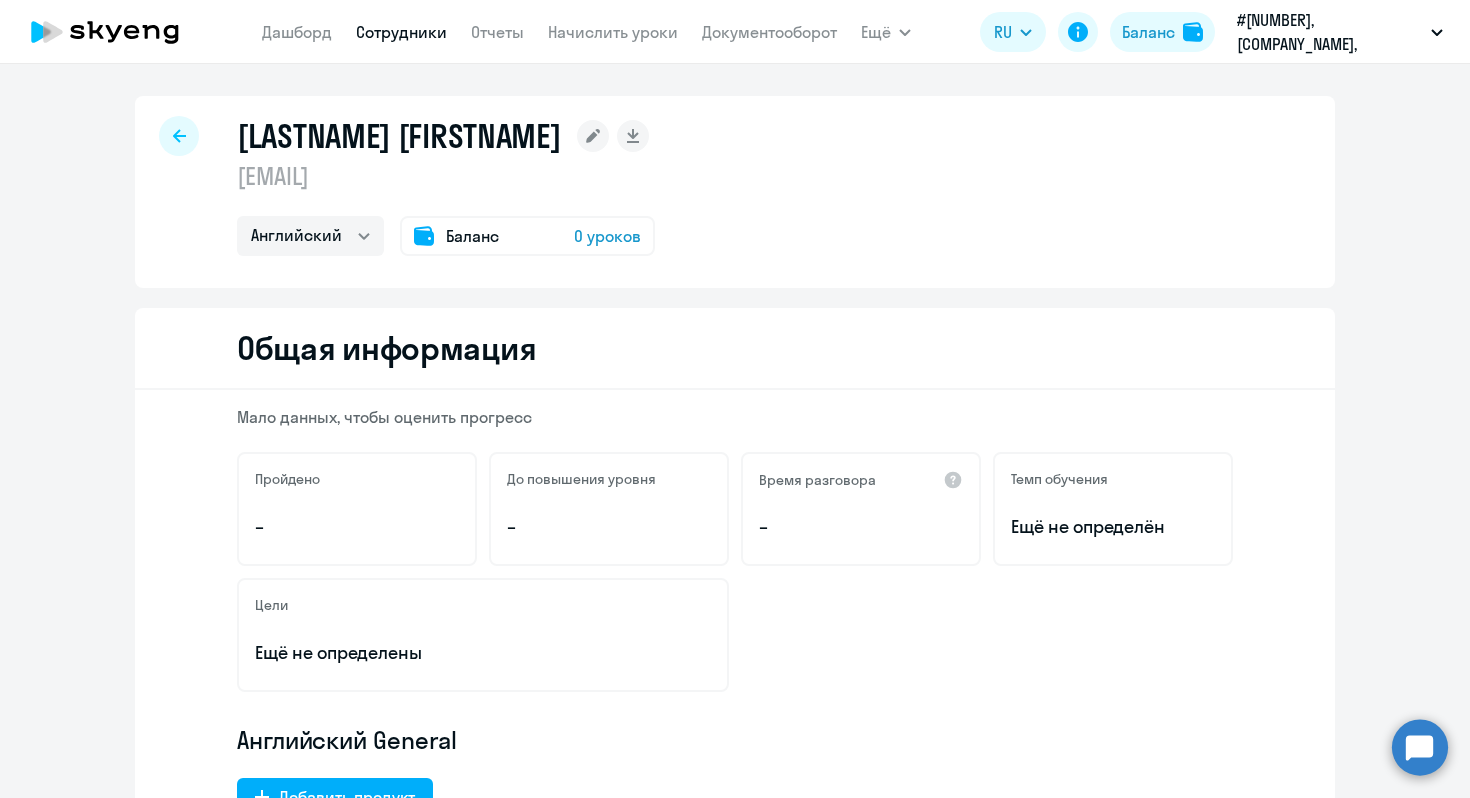 click 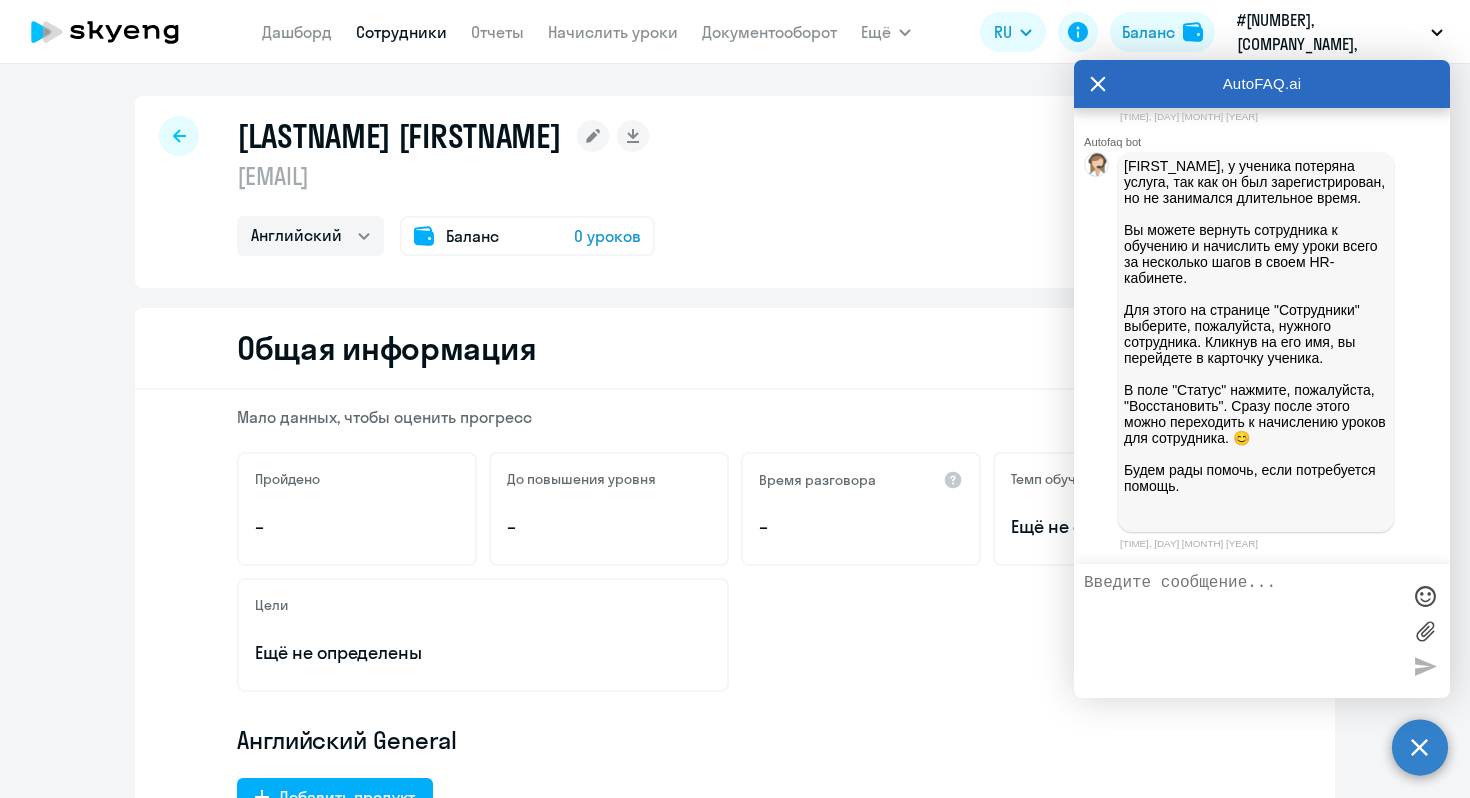 scroll, scrollTop: 22393, scrollLeft: 0, axis: vertical 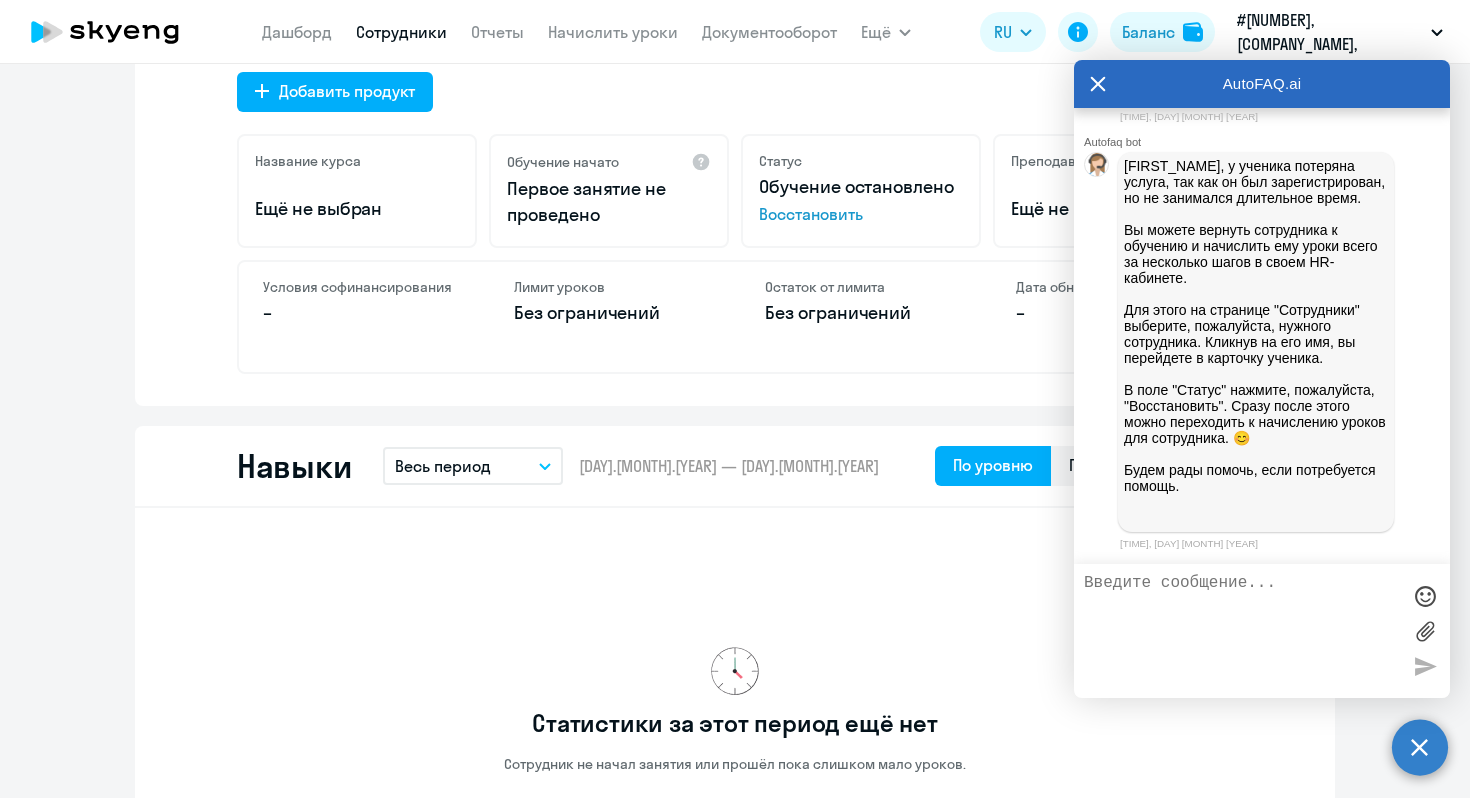 click on "Восстановить" 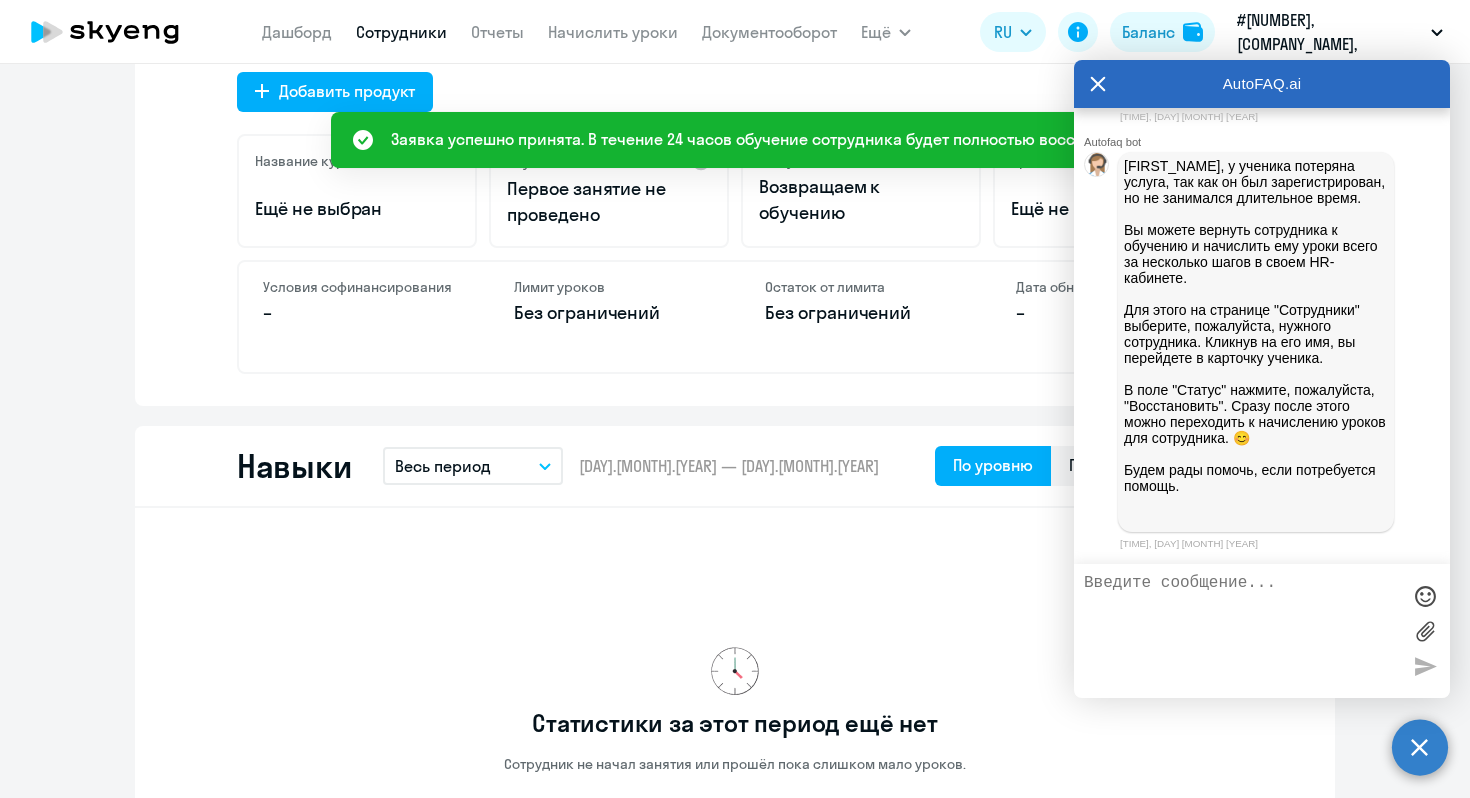 scroll, scrollTop: 0, scrollLeft: 0, axis: both 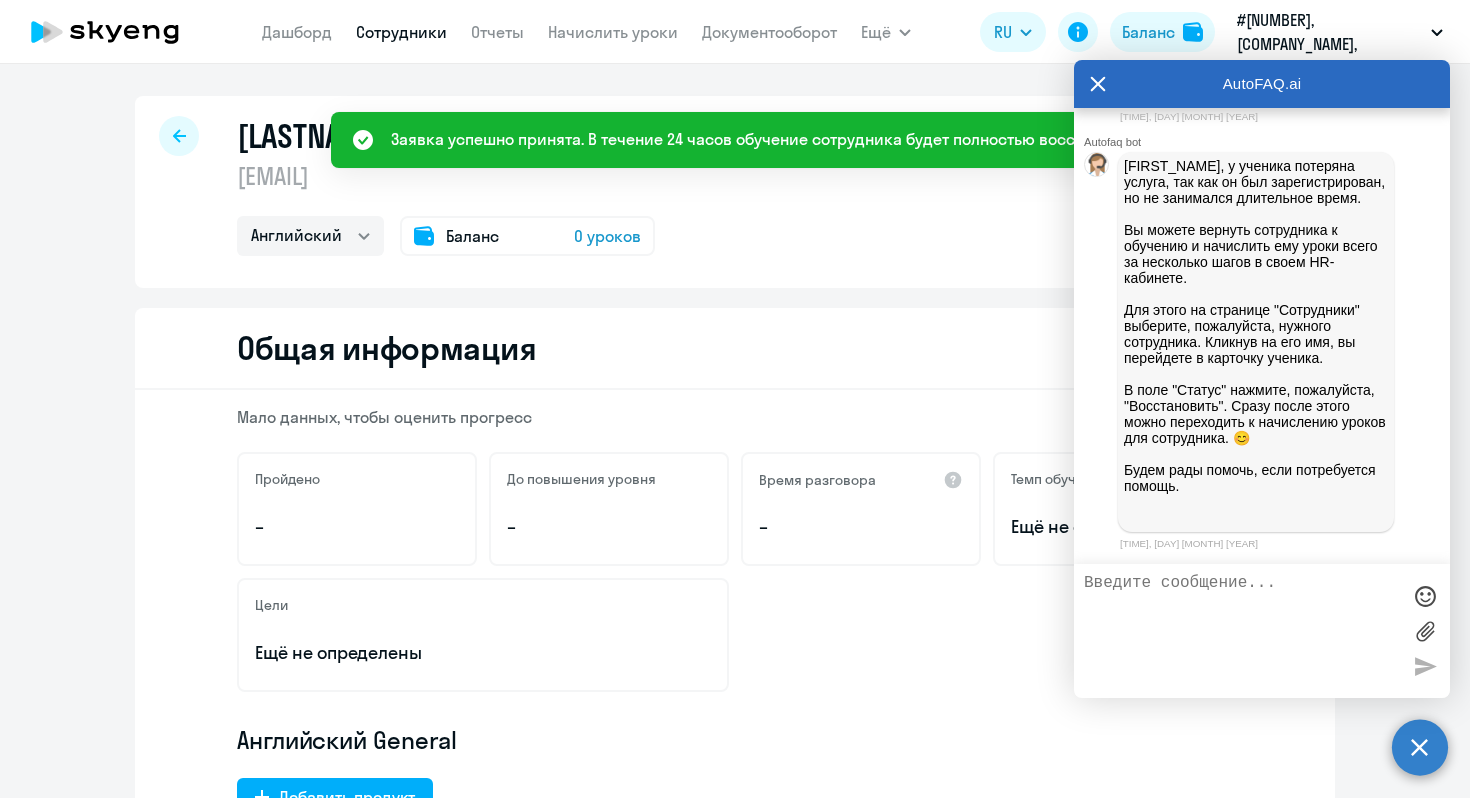 click on "Сотрудники" at bounding box center [401, 32] 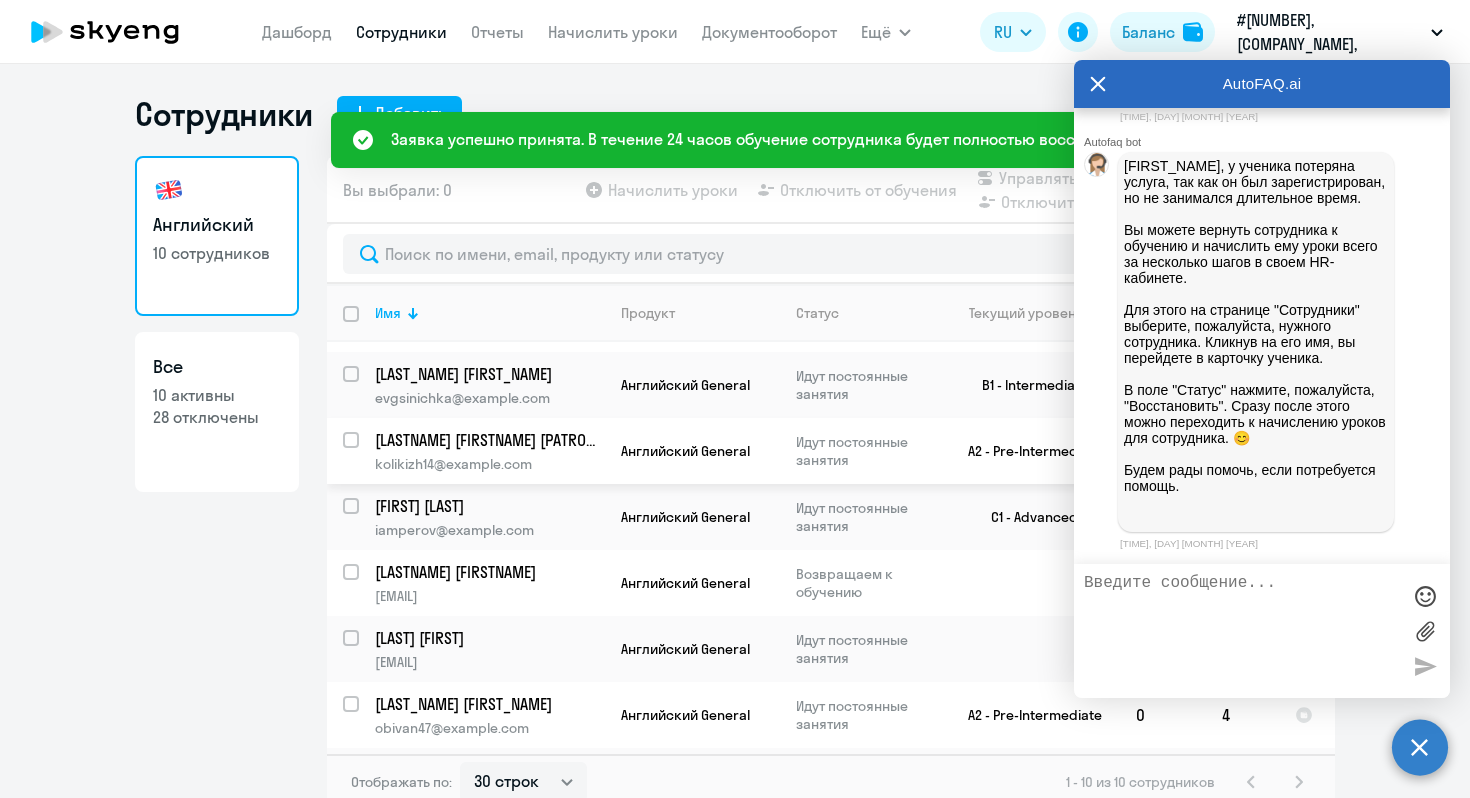 scroll, scrollTop: 140, scrollLeft: 0, axis: vertical 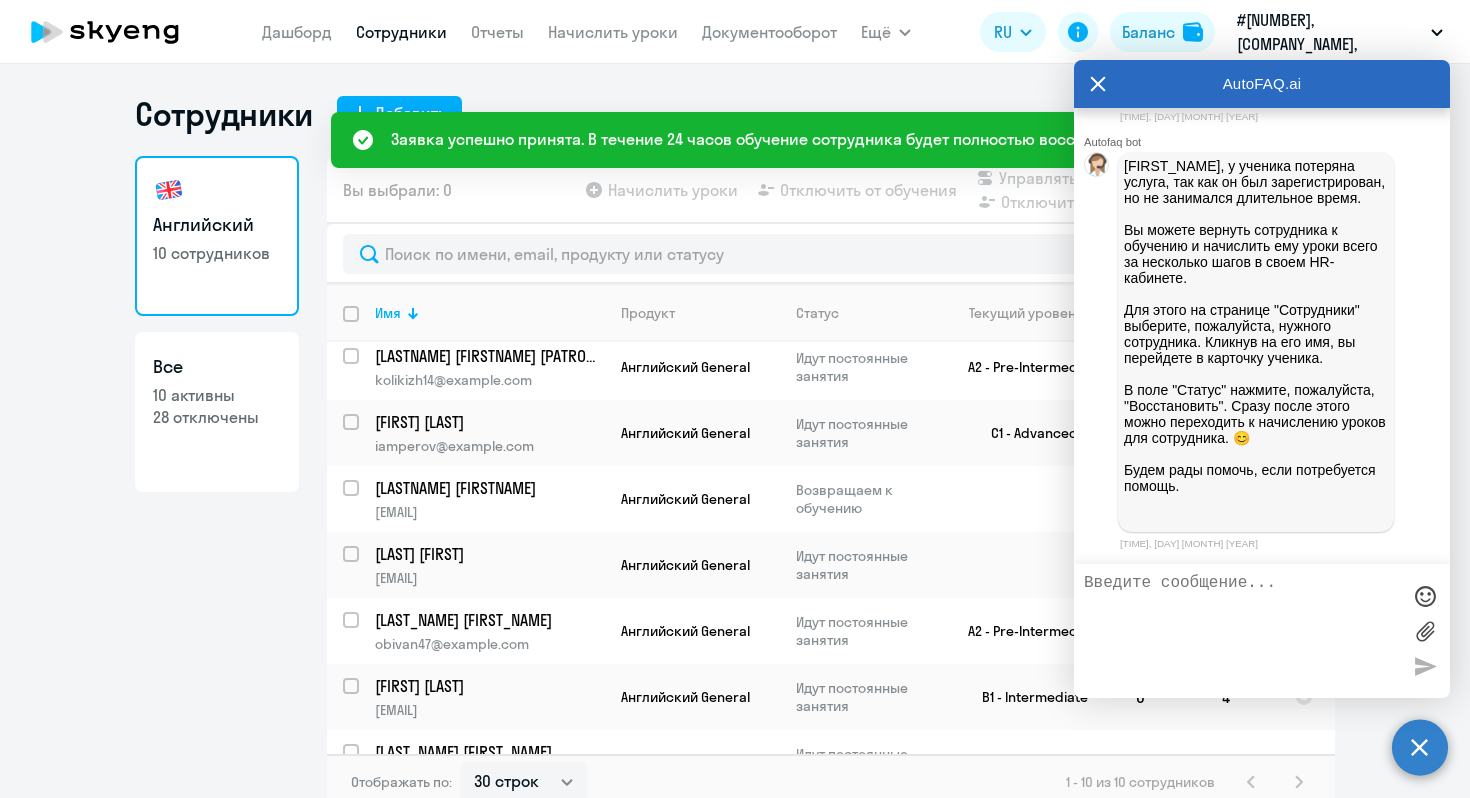 click on "AutoFAQ.ai" at bounding box center [1262, 84] 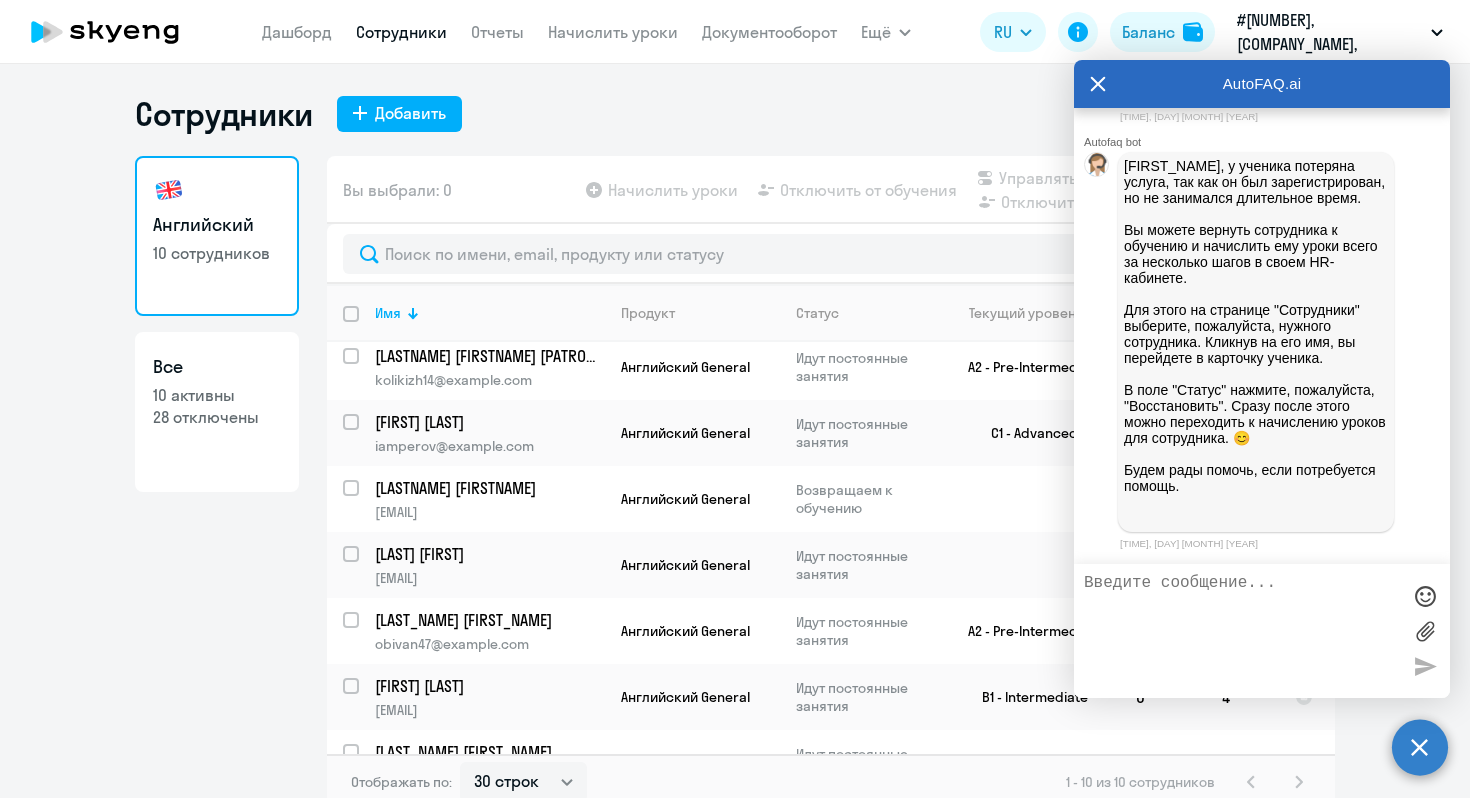 click on "AutoFAQ.ai" at bounding box center [1262, 84] 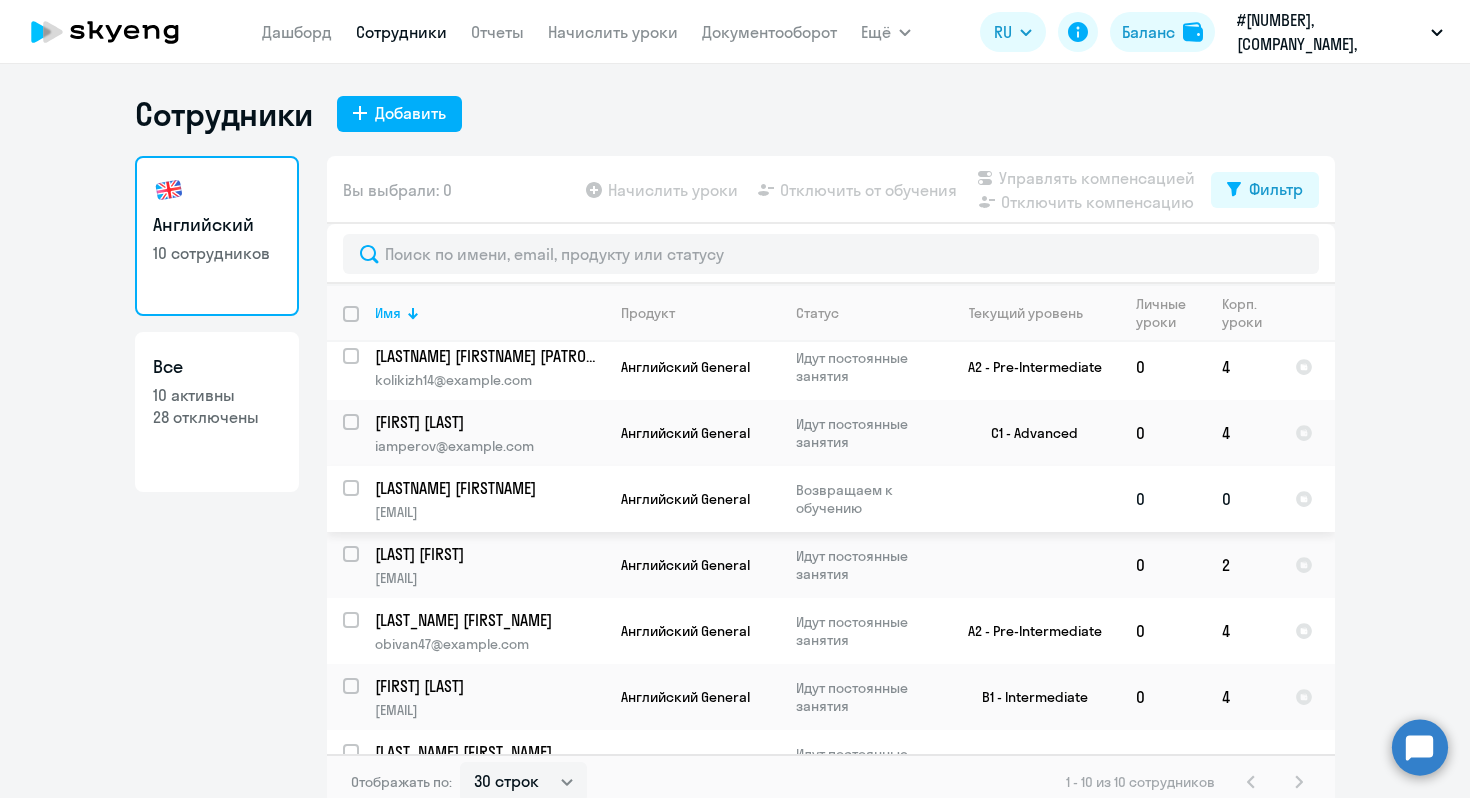 click on "Возвращаем к обучению" 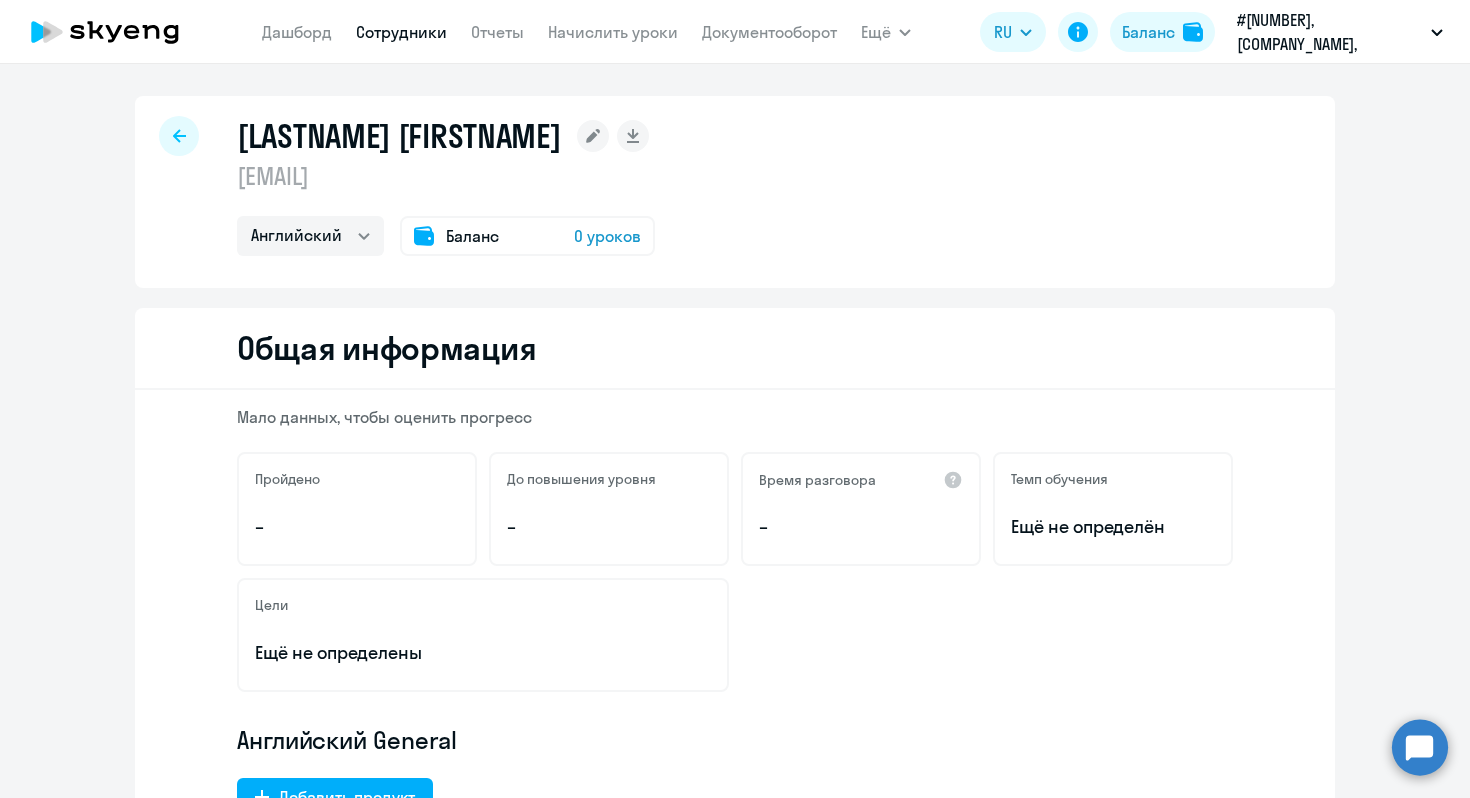 click on "0 уроков" 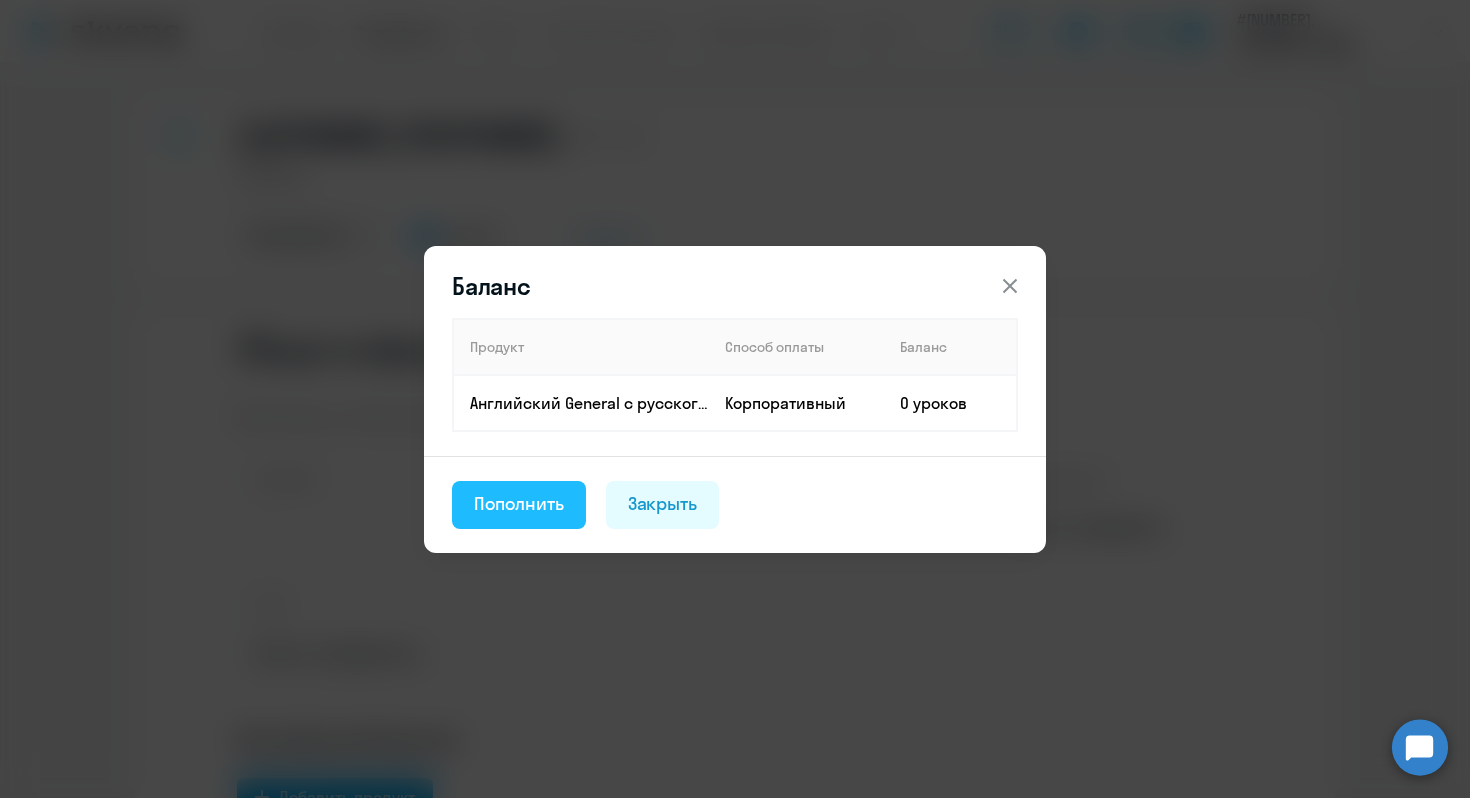 click on "Пополнить" at bounding box center [519, 505] 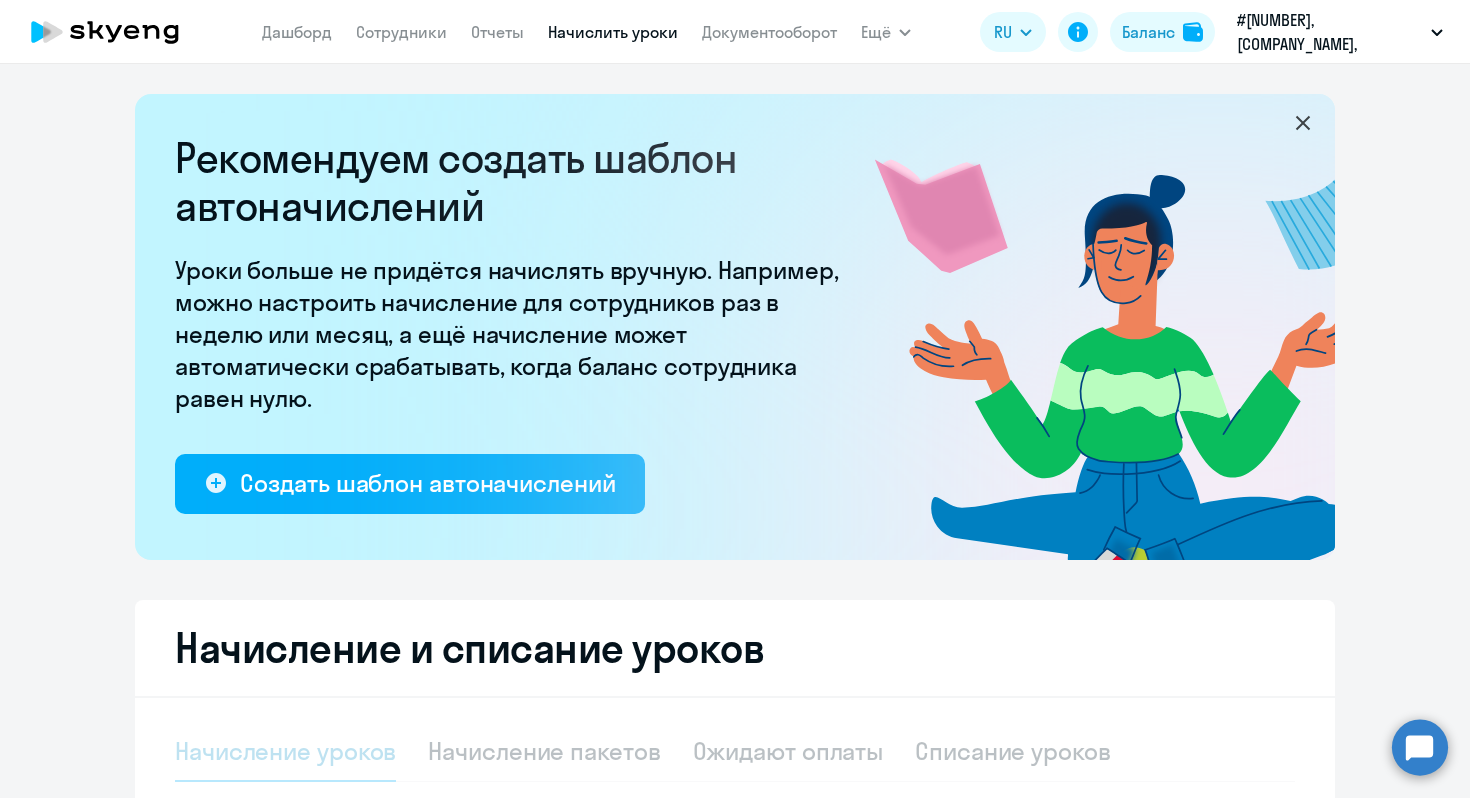 select on "10" 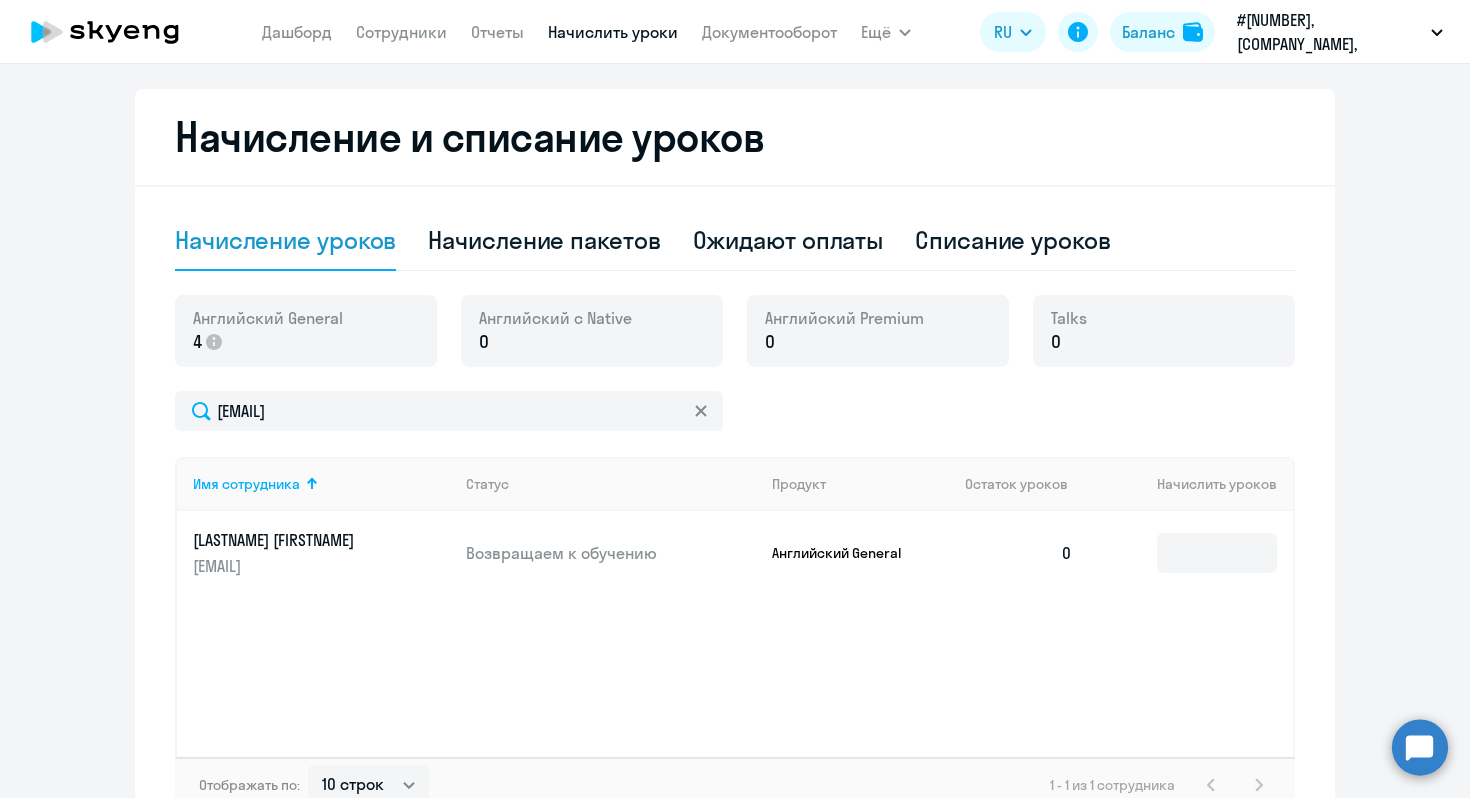scroll, scrollTop: 515, scrollLeft: 0, axis: vertical 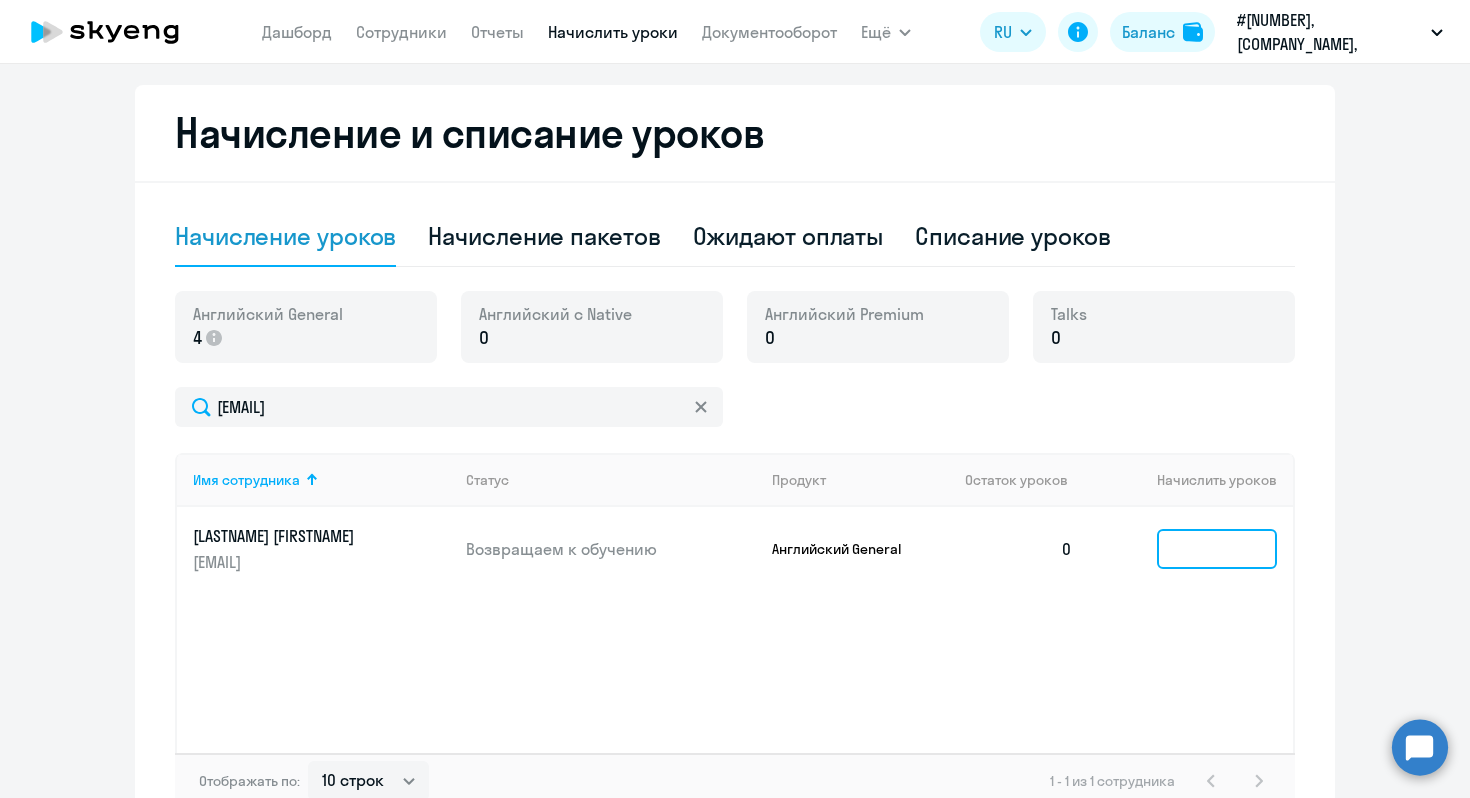 click 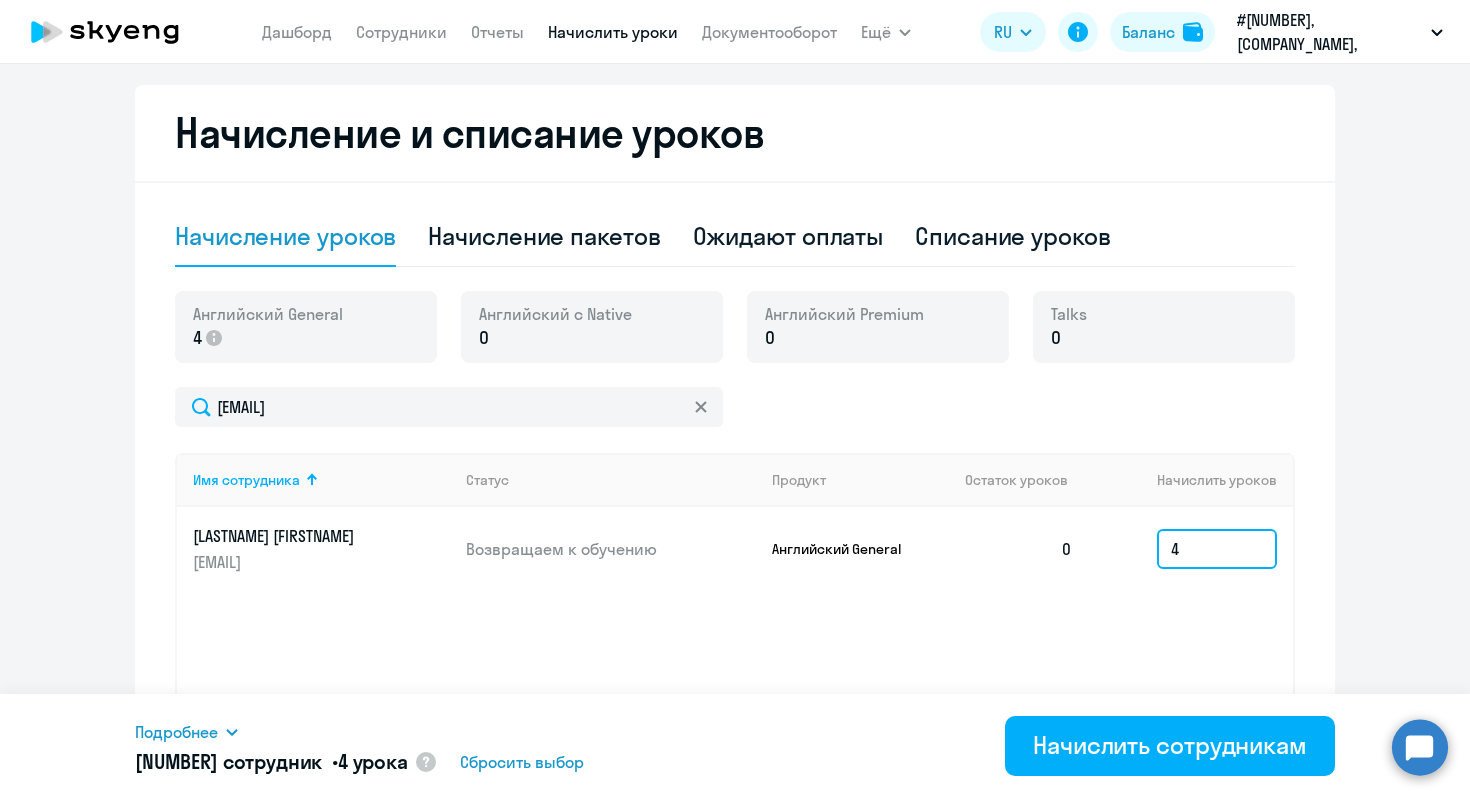 scroll, scrollTop: 638, scrollLeft: 0, axis: vertical 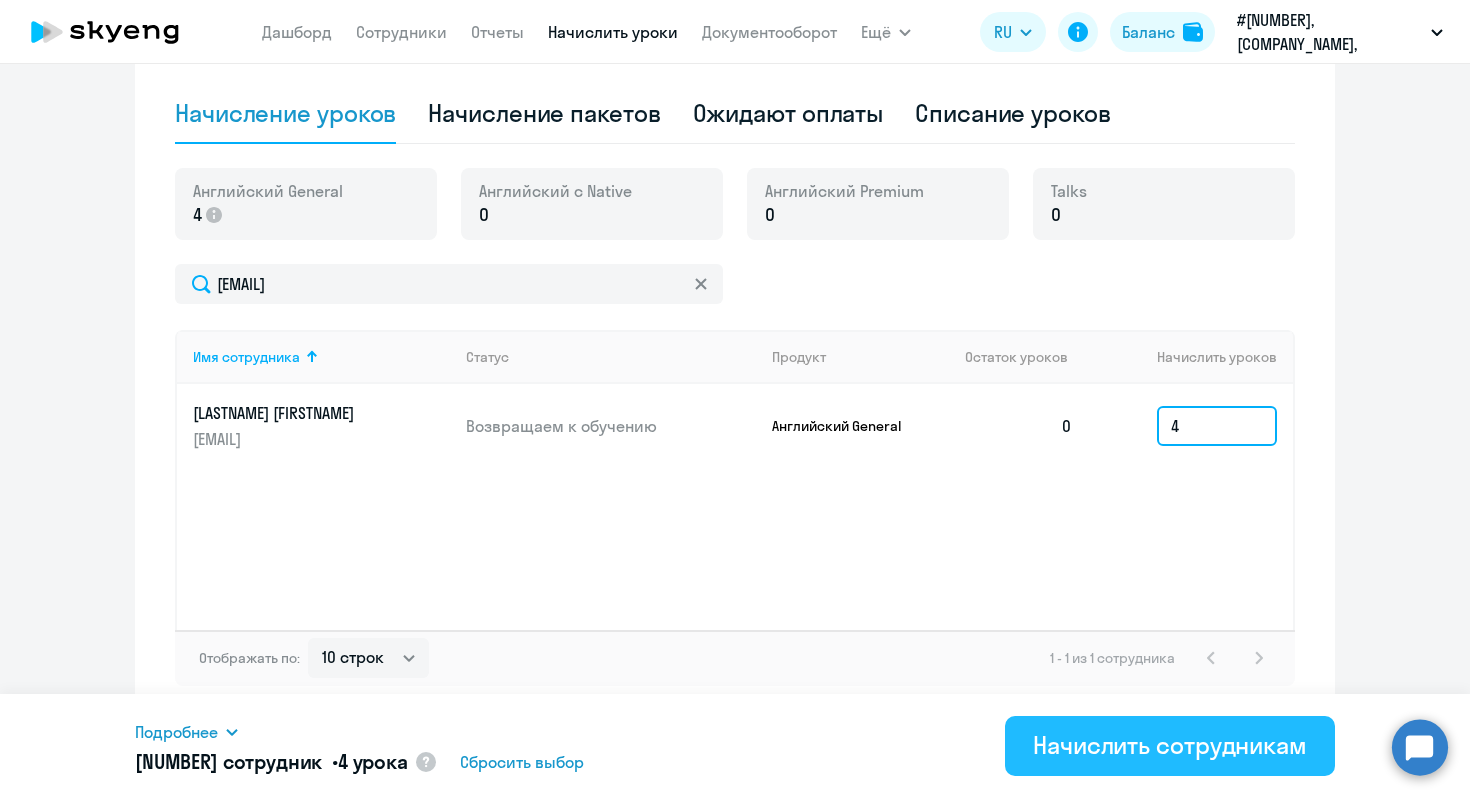 type on "4" 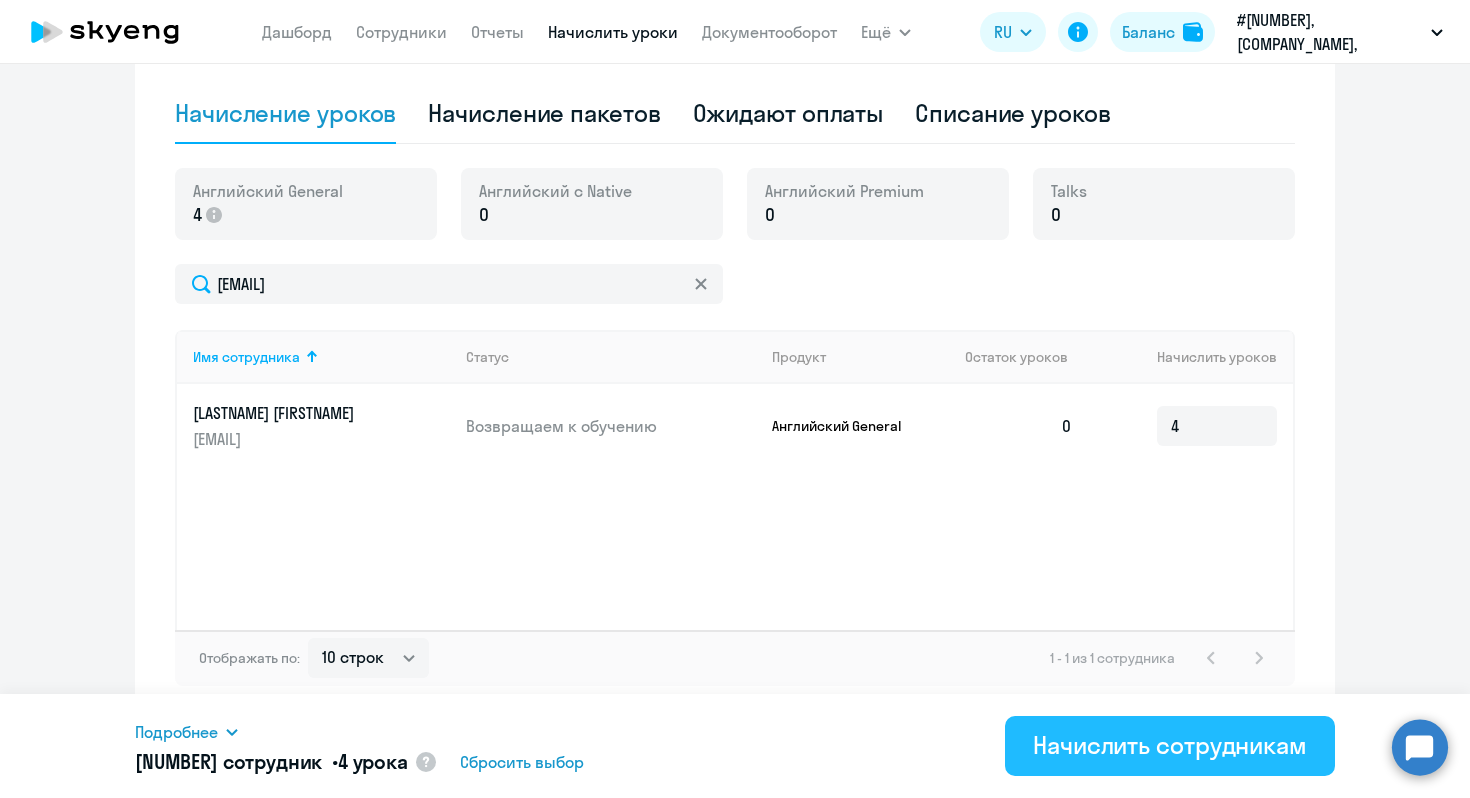 click on "Начислить сотрудникам" at bounding box center [1170, 745] 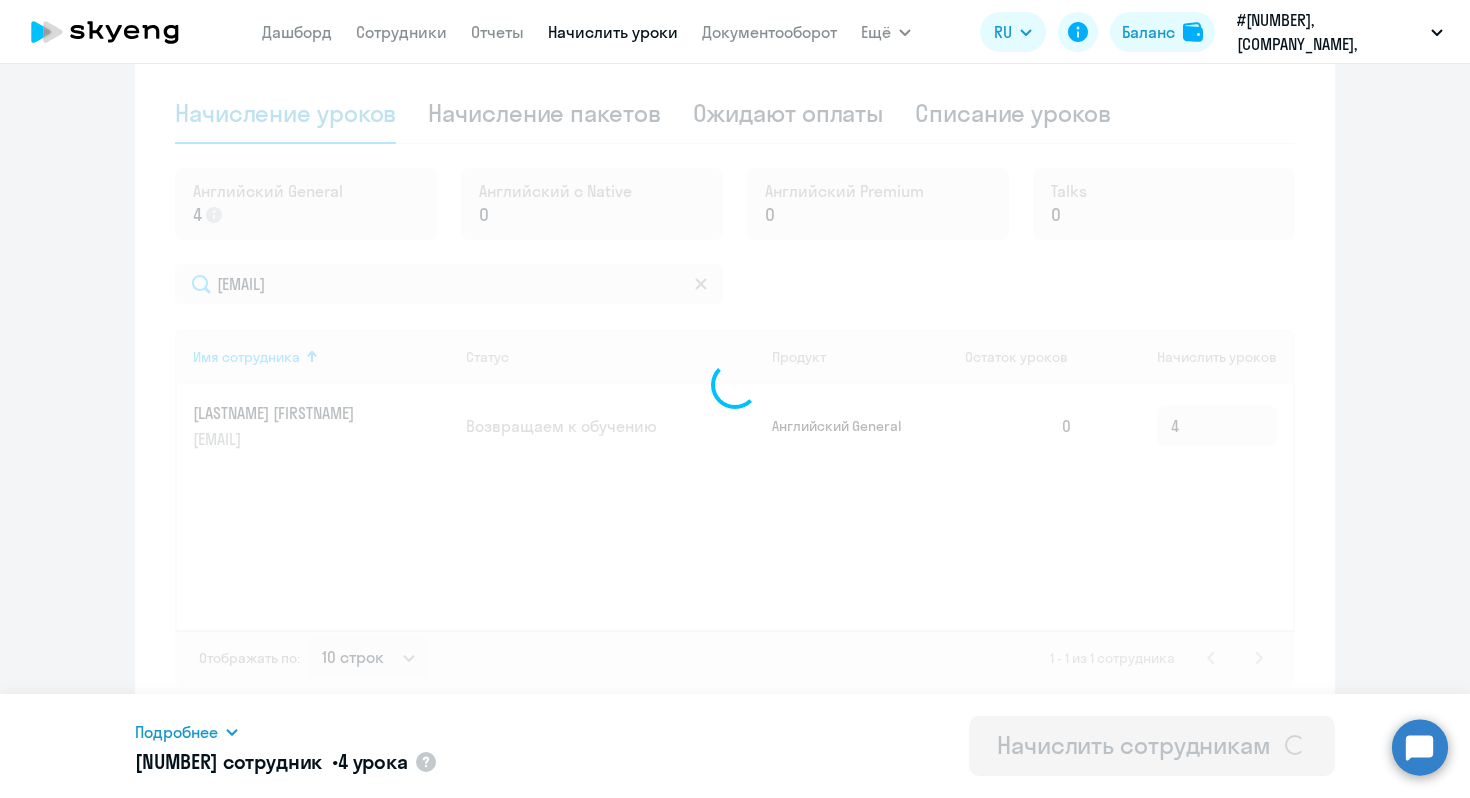 type 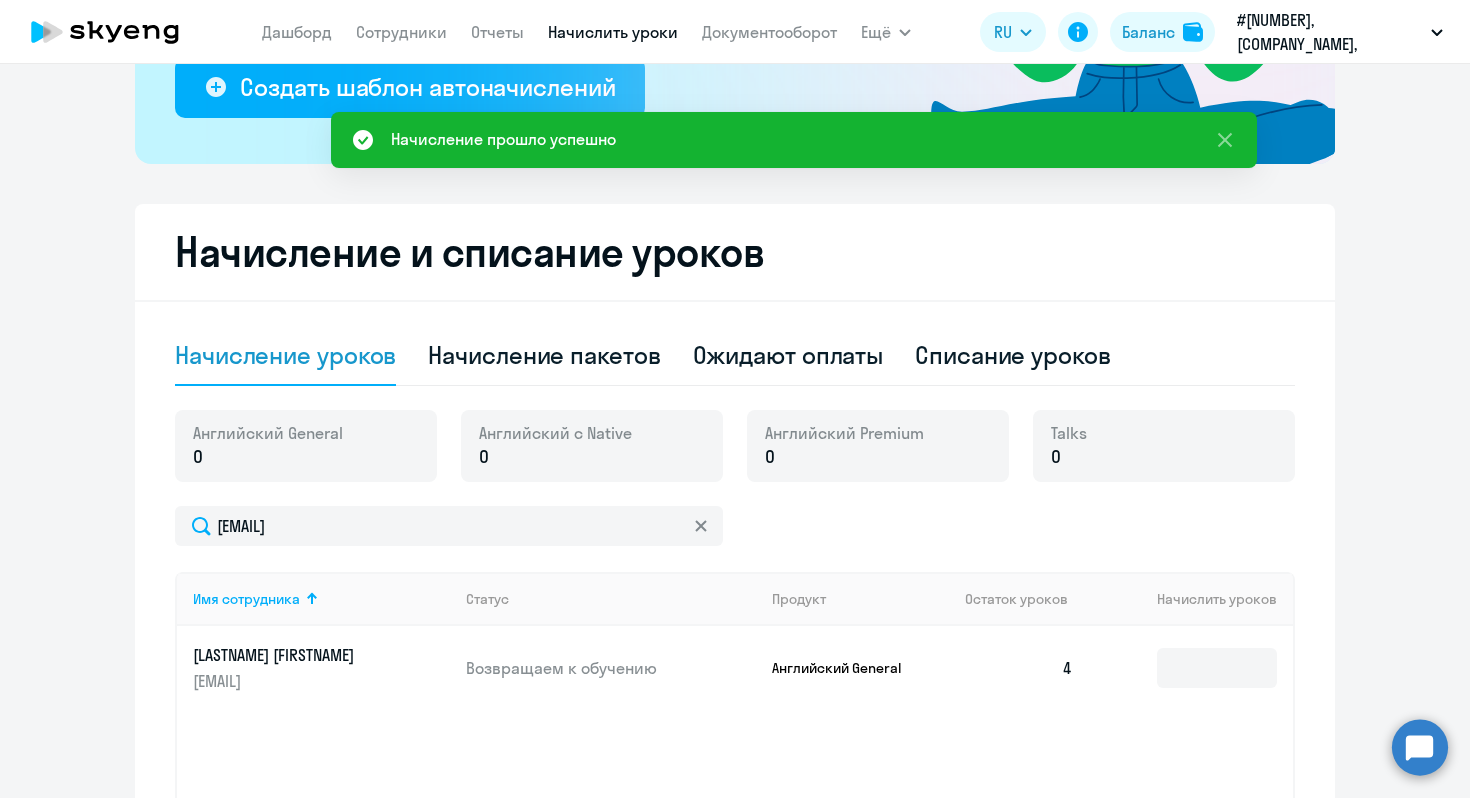 scroll, scrollTop: 0, scrollLeft: 0, axis: both 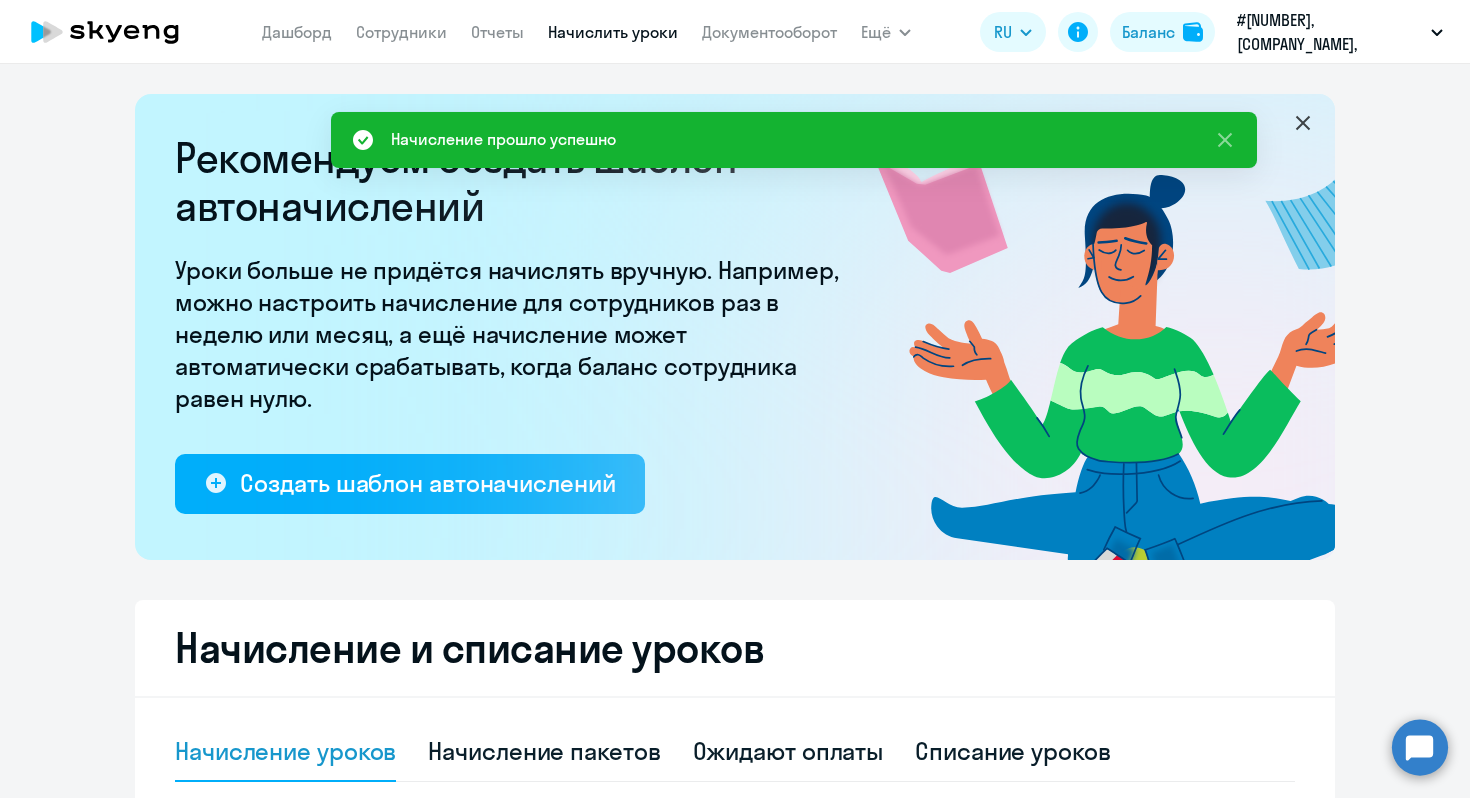 click on "Дашборд
Сотрудники
Отчеты
Начислить уроки
Документооборот" 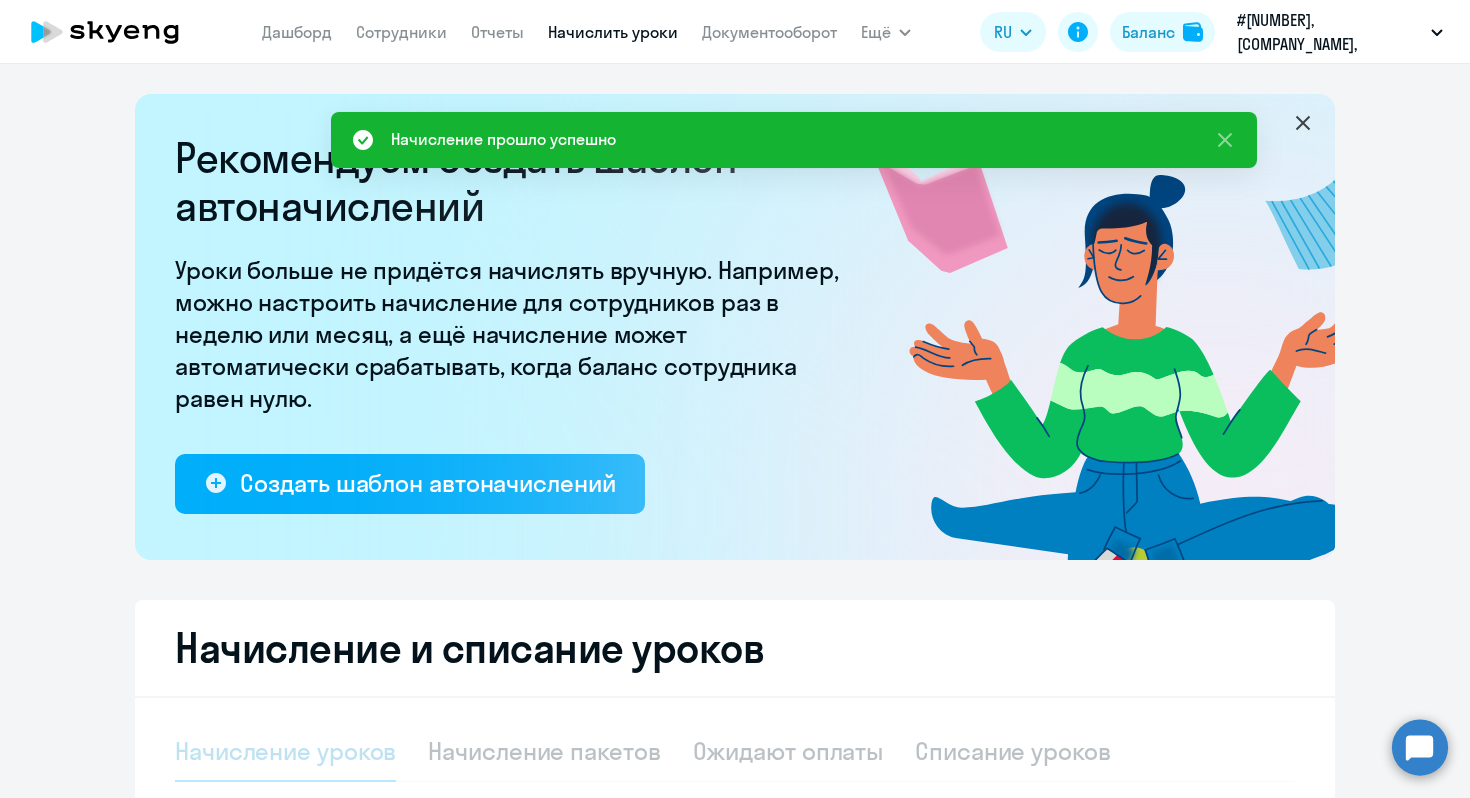 select on "10" 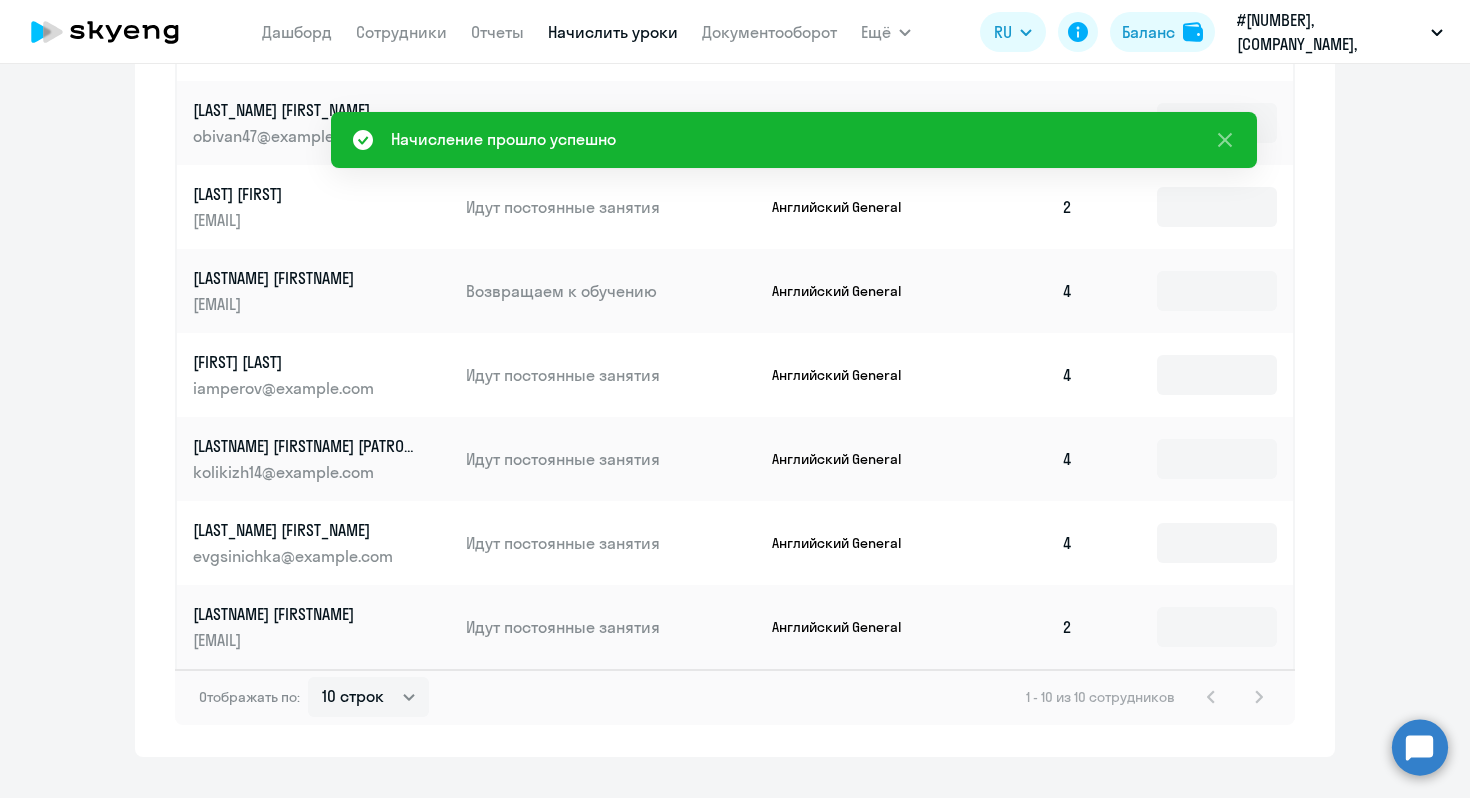 scroll, scrollTop: 1197, scrollLeft: 0, axis: vertical 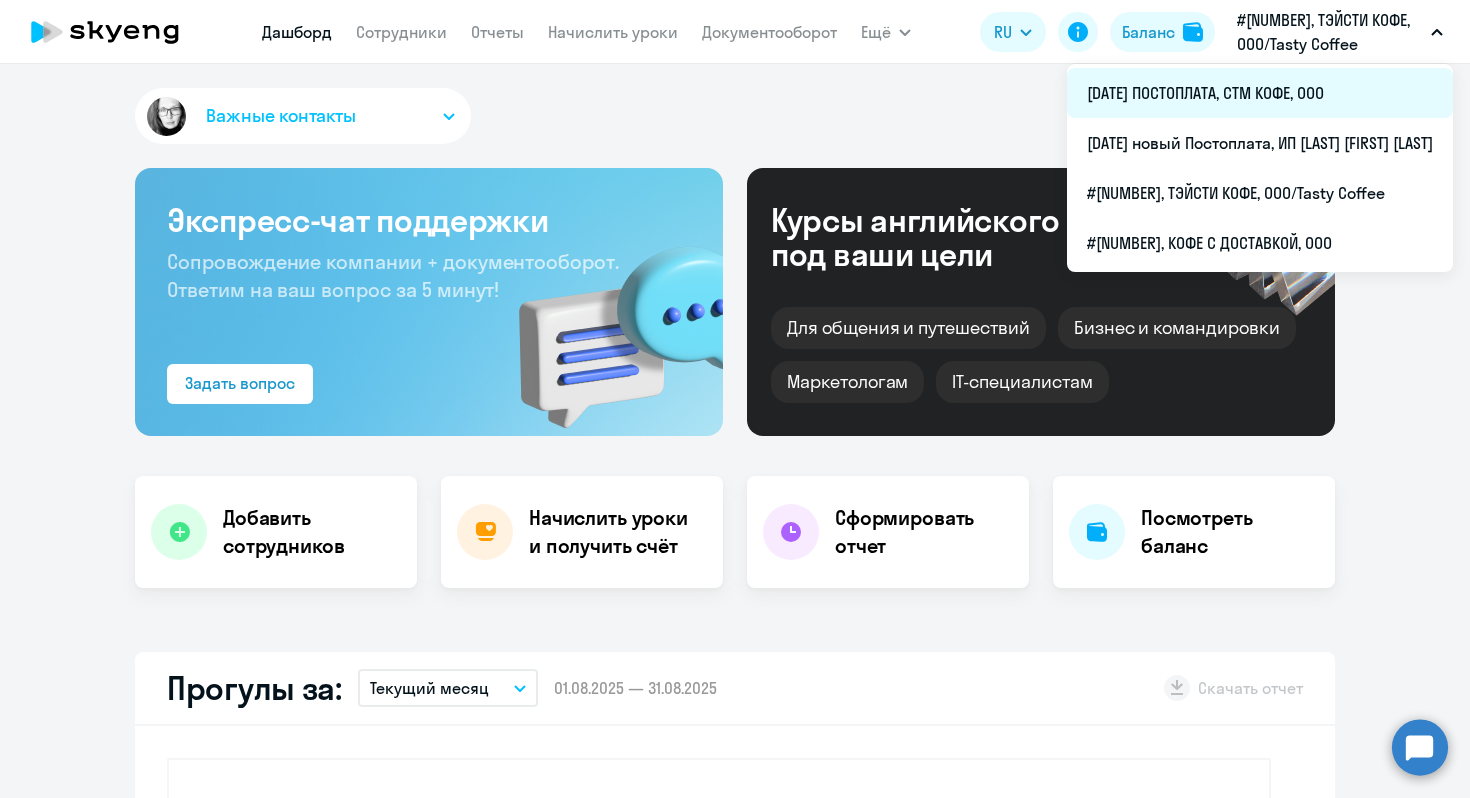 select on "30" 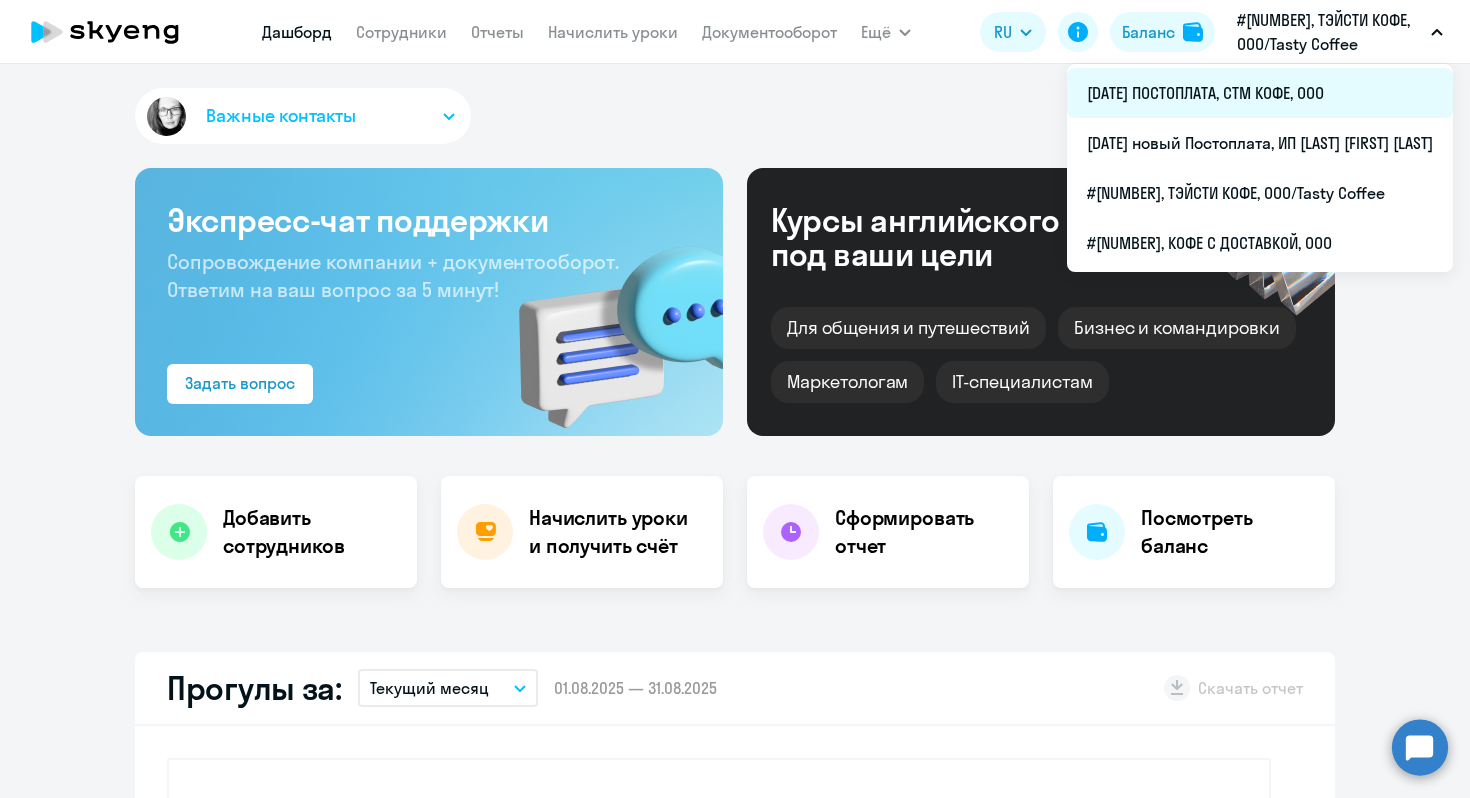 click on "[DATE] ПОСТОПЛАТА, СТМ КОФЕ, ООО" at bounding box center [1260, 93] 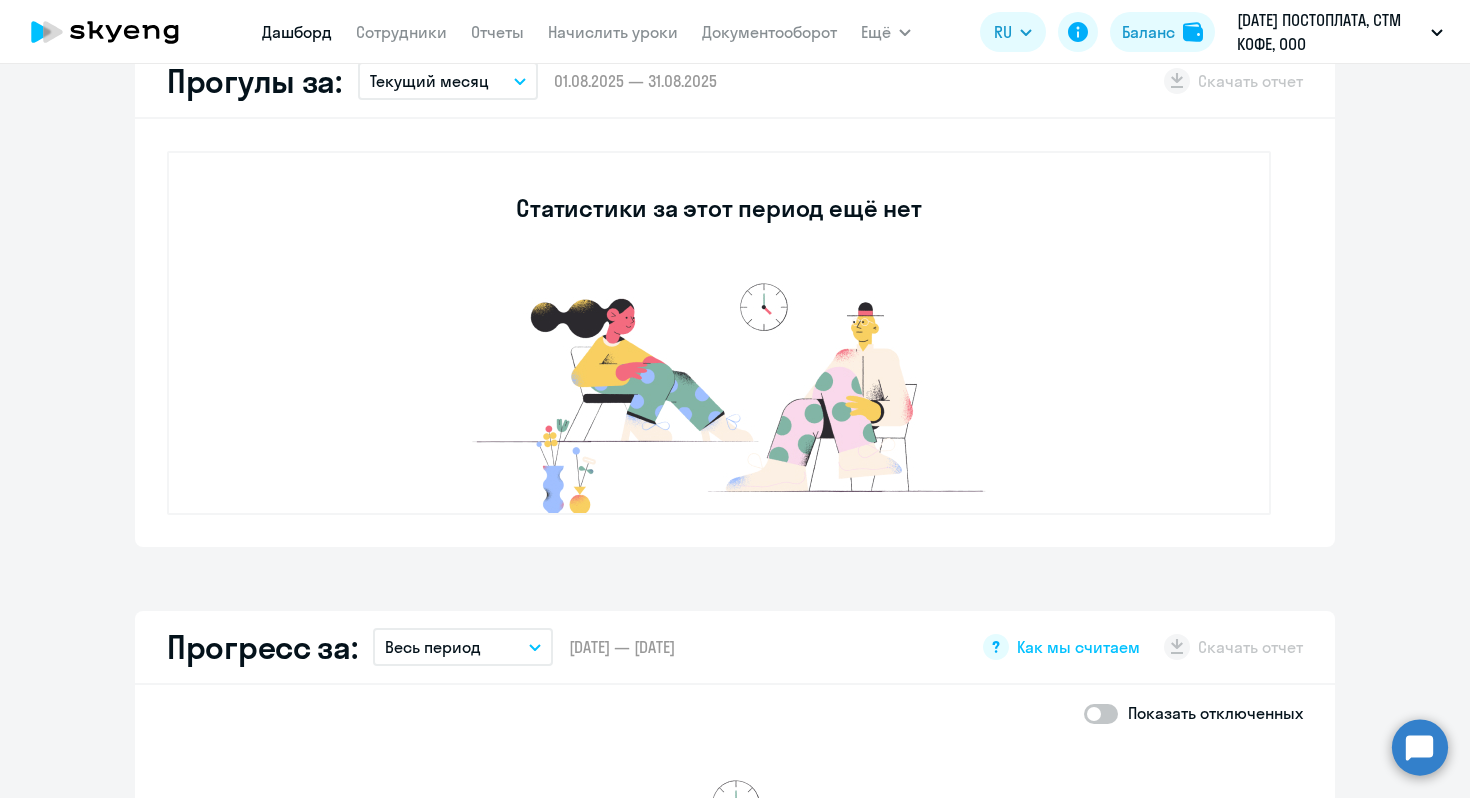 scroll, scrollTop: 0, scrollLeft: 0, axis: both 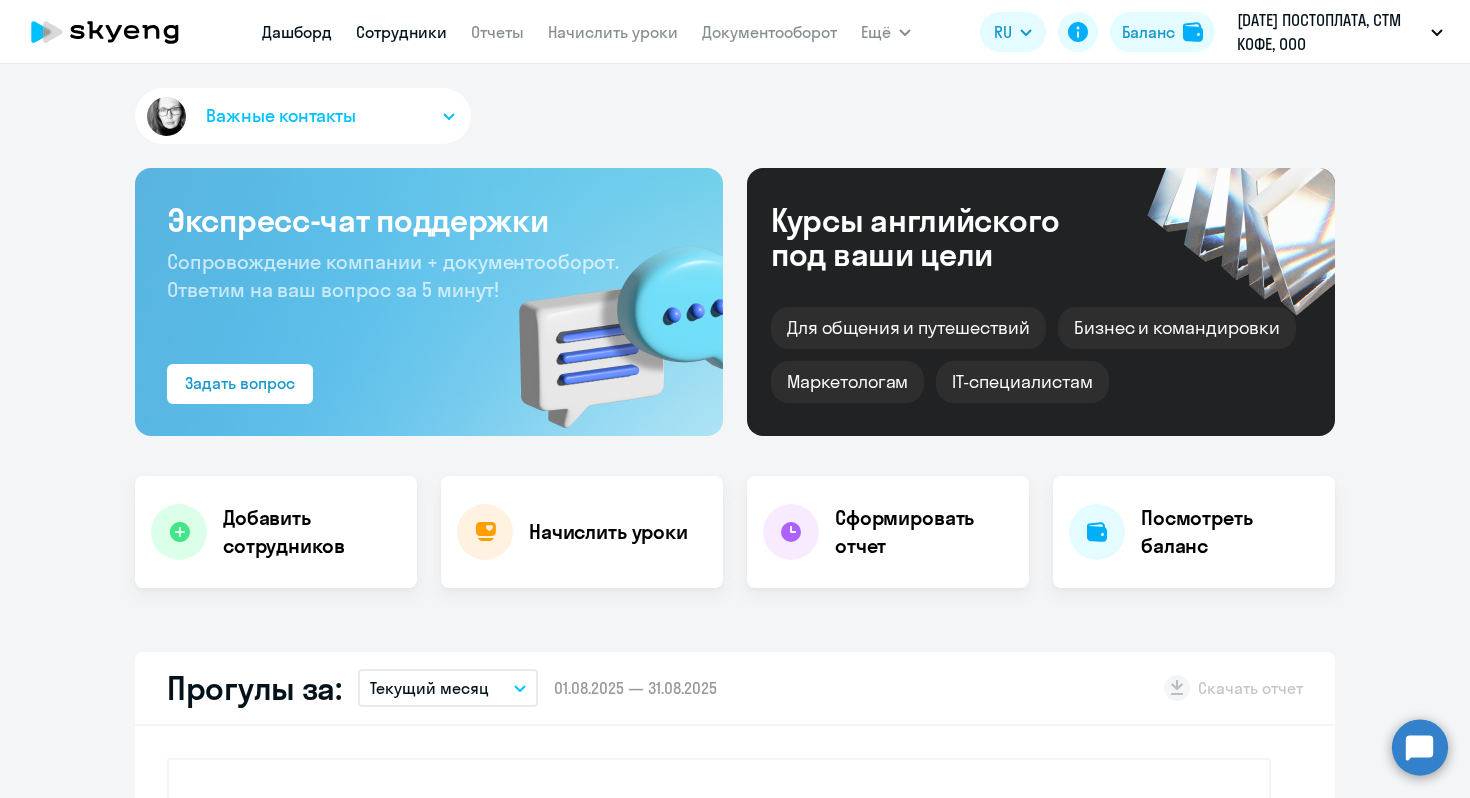 click on "Сотрудники" at bounding box center [401, 32] 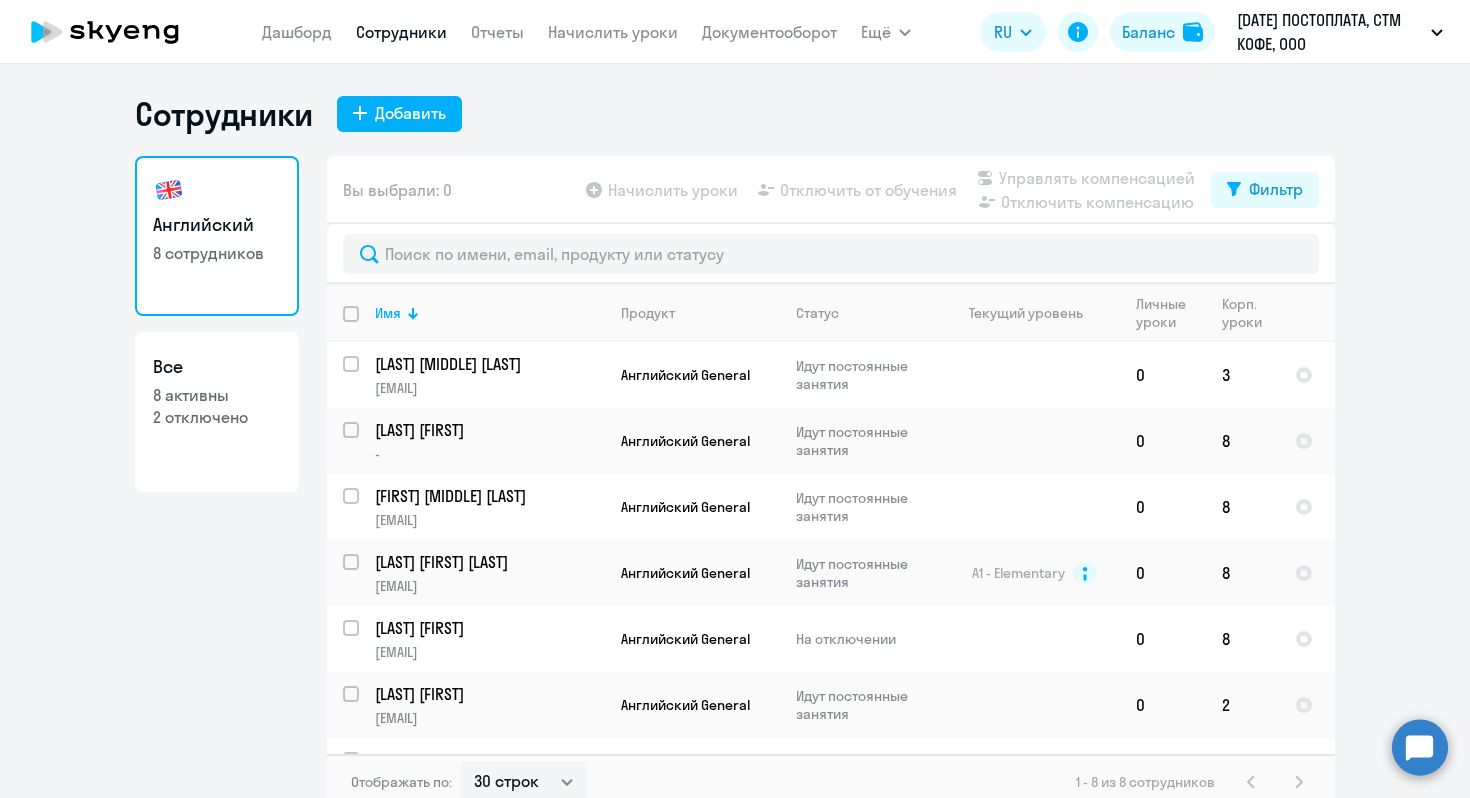 scroll, scrollTop: 12, scrollLeft: 0, axis: vertical 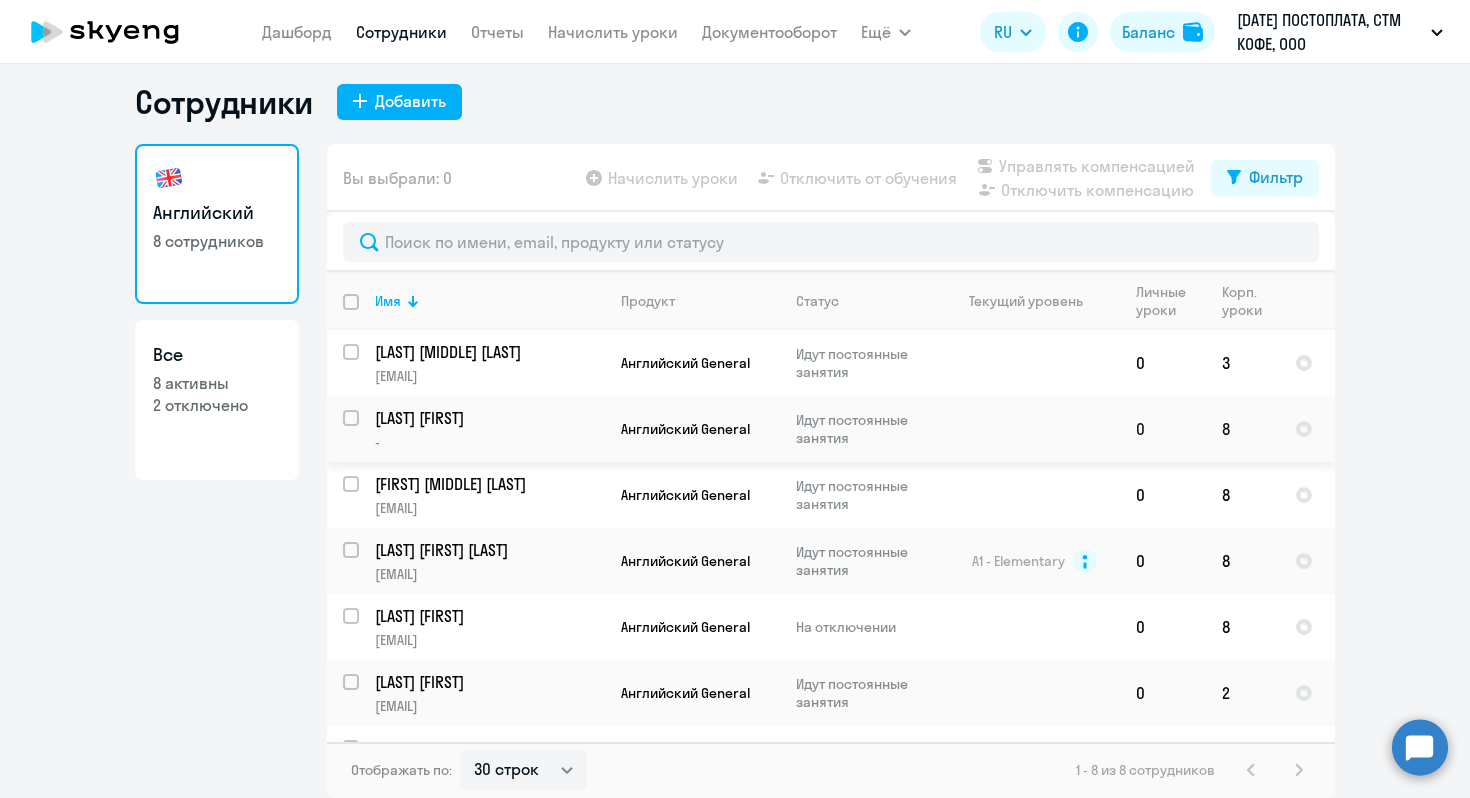 click on "Орлов Дмитрий" 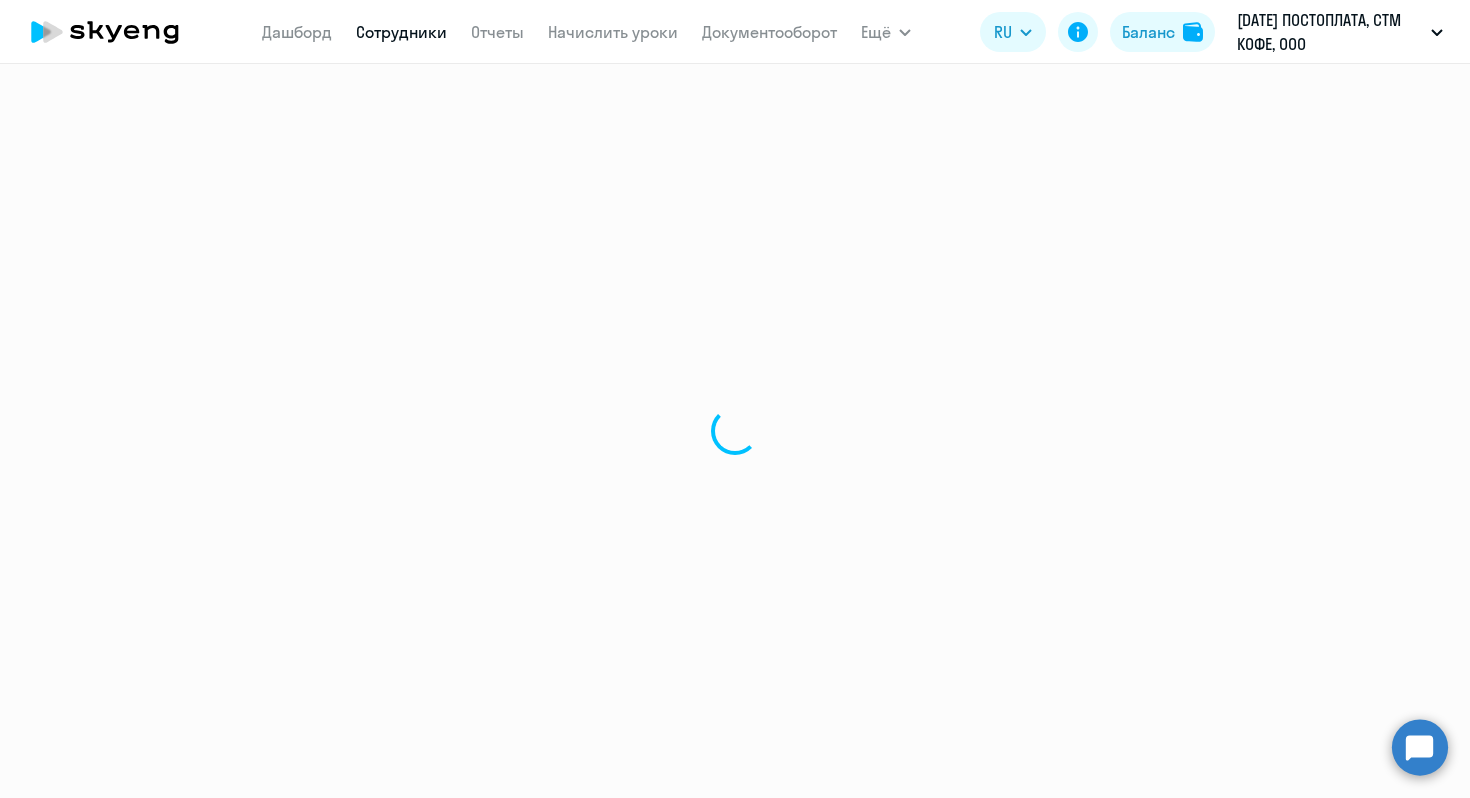 select on "english" 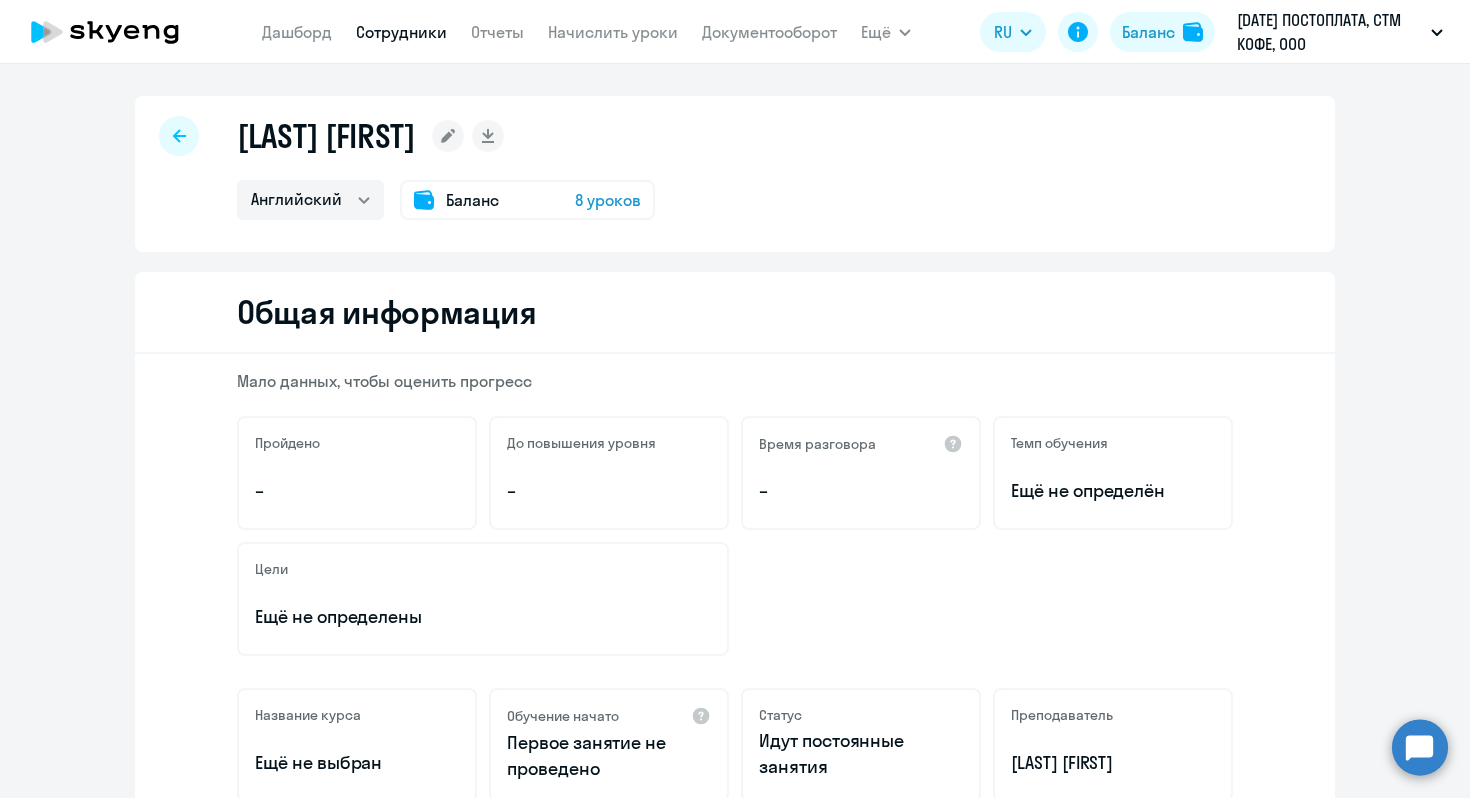 select on "30" 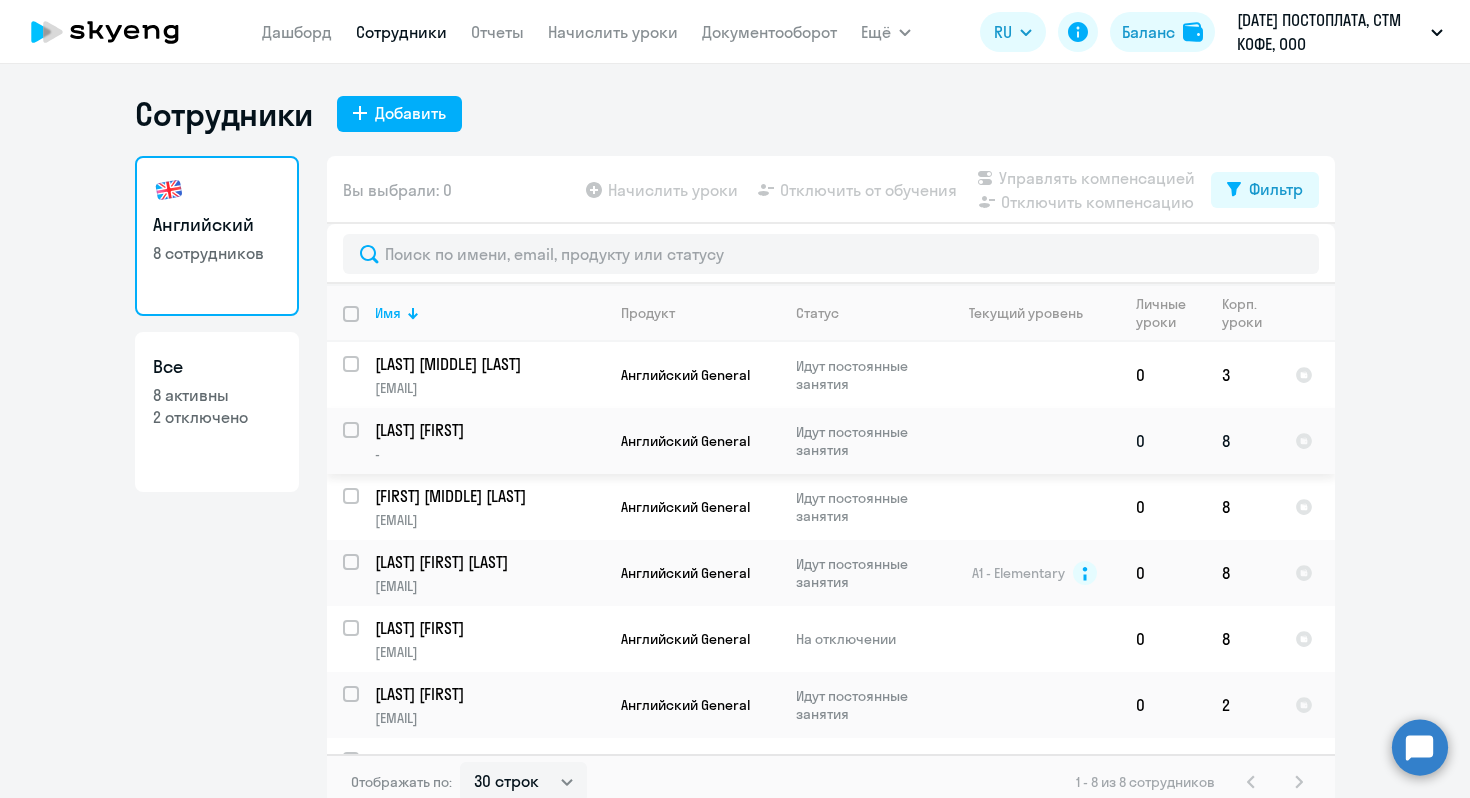 click at bounding box center [363, 442] 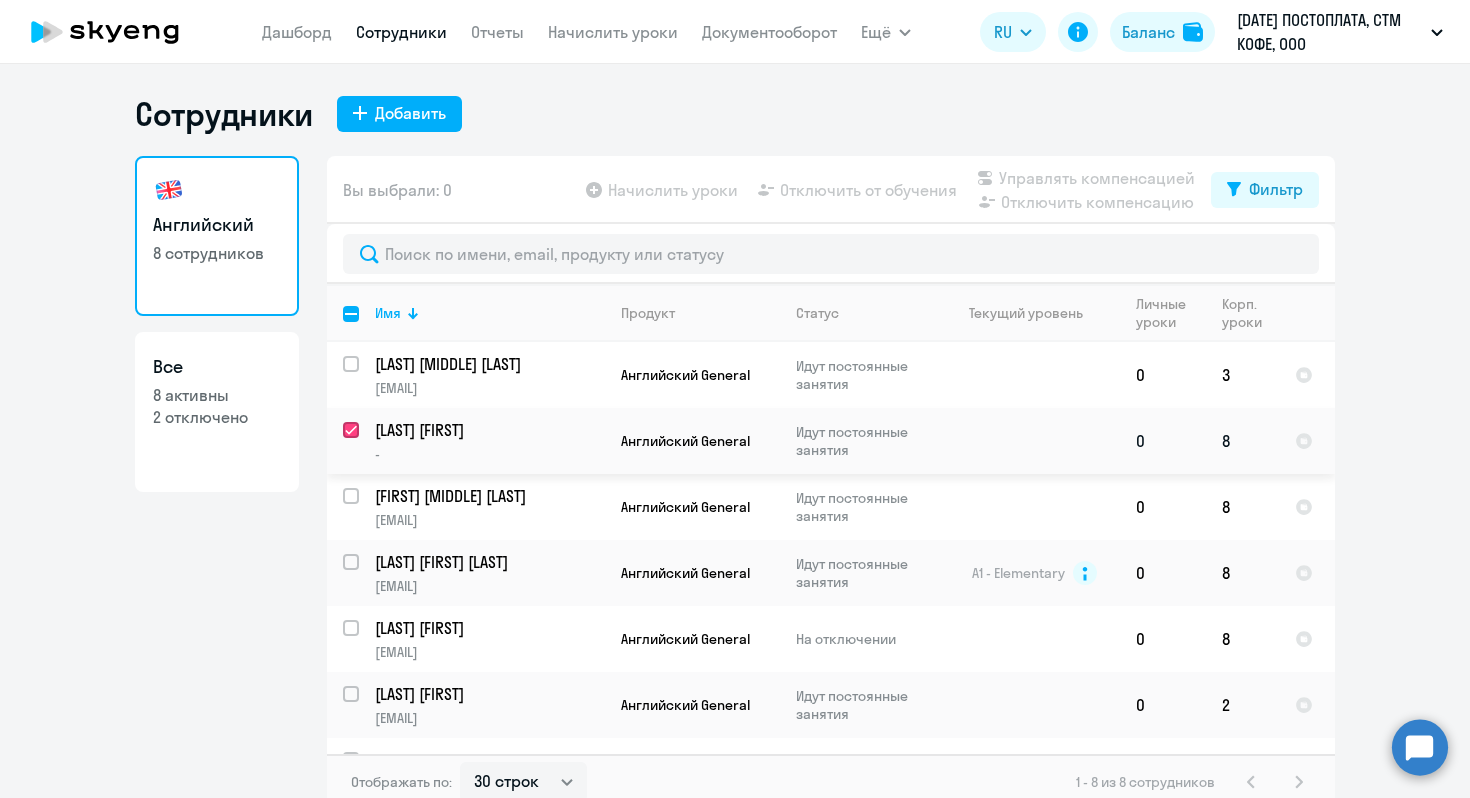checkbox on "true" 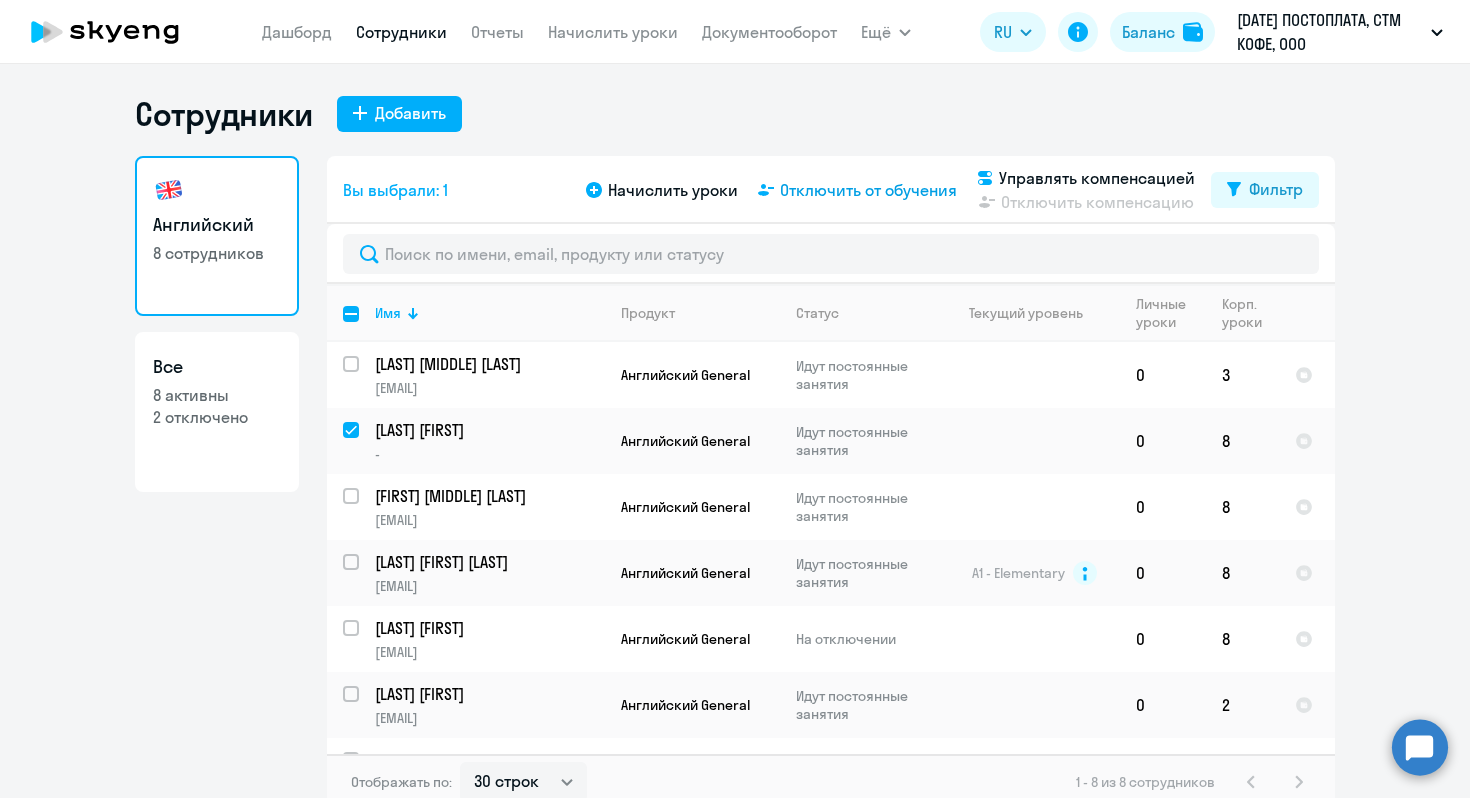click on "Отключить от обучения" 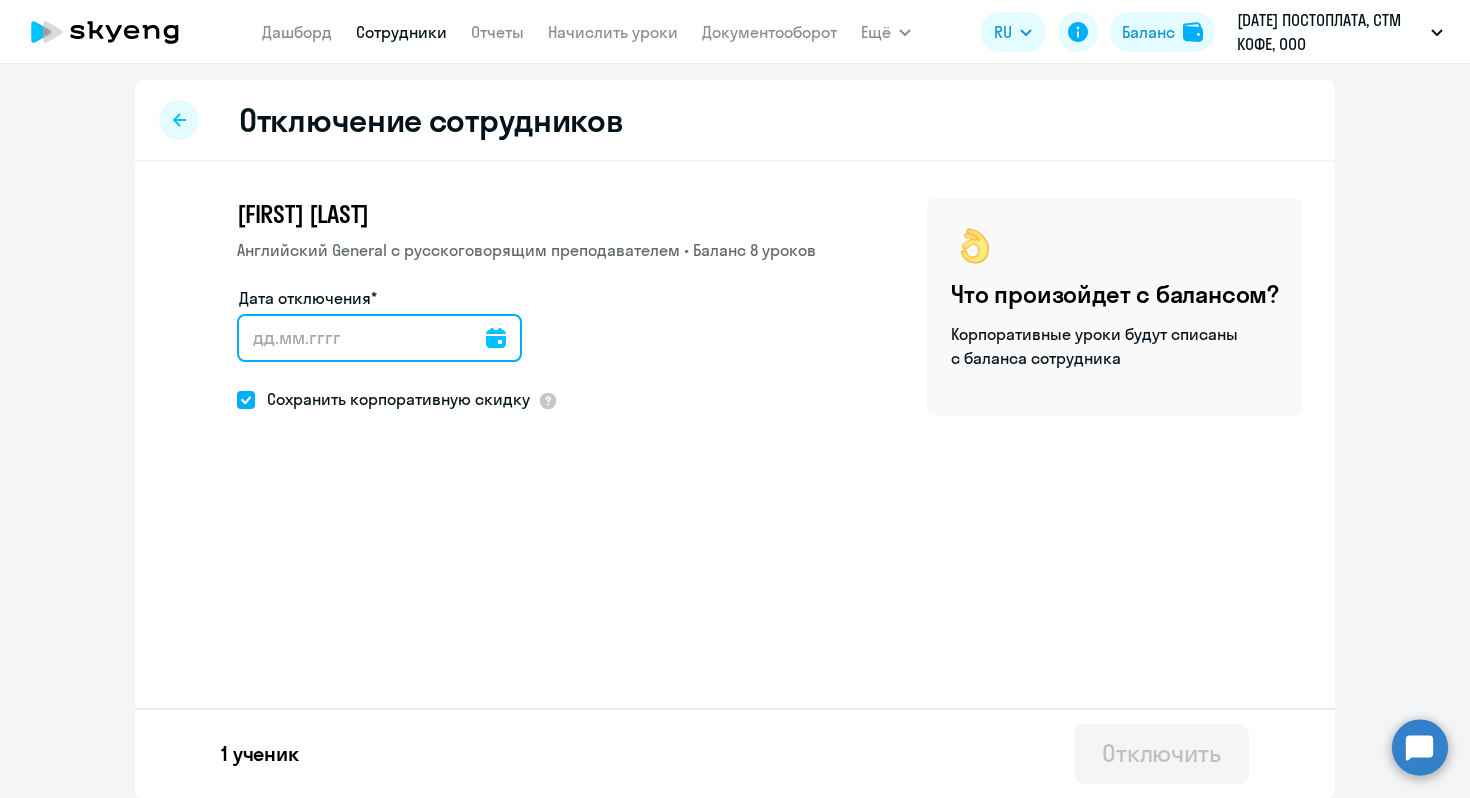 click on "Дата отключения*" at bounding box center (379, 338) 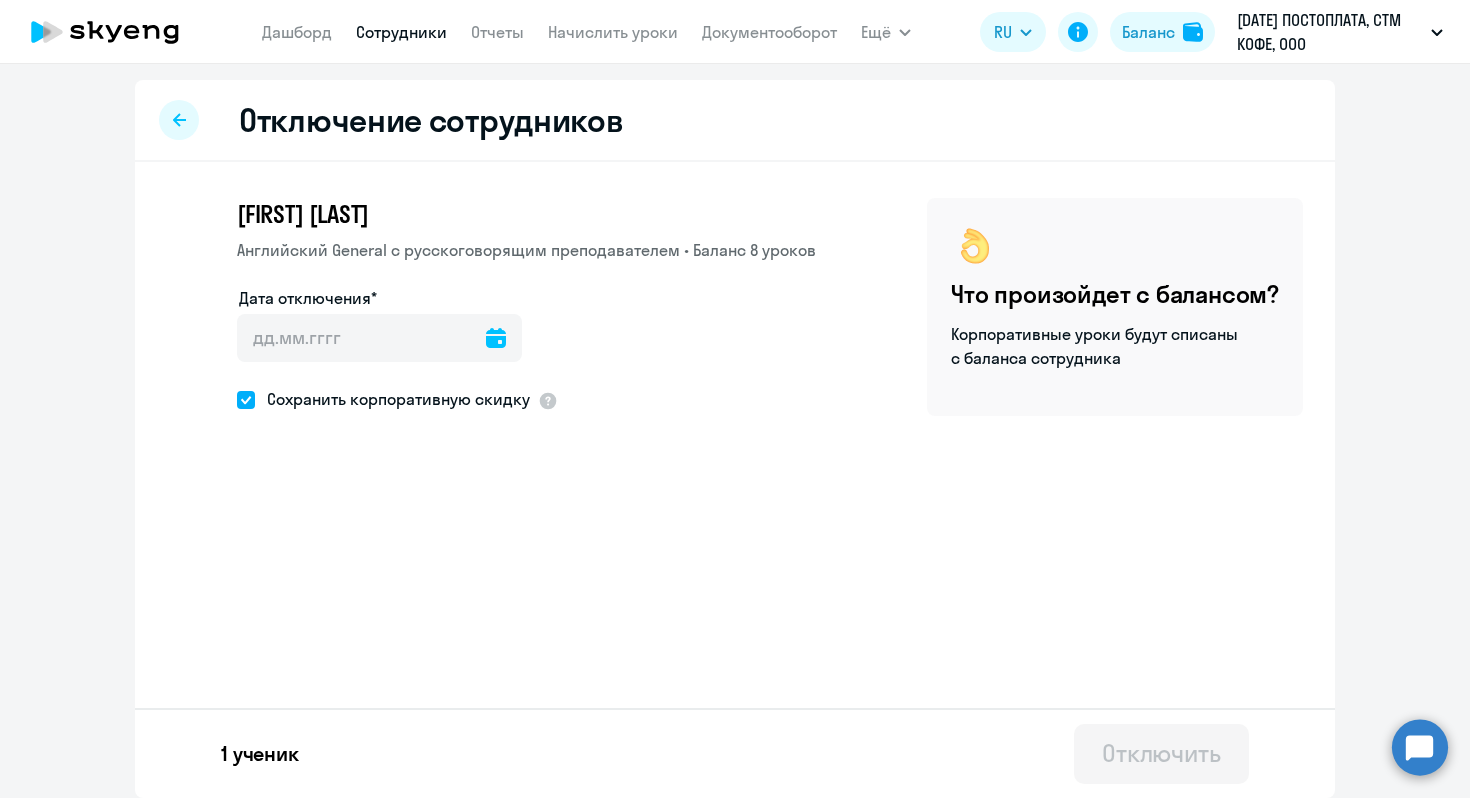 click 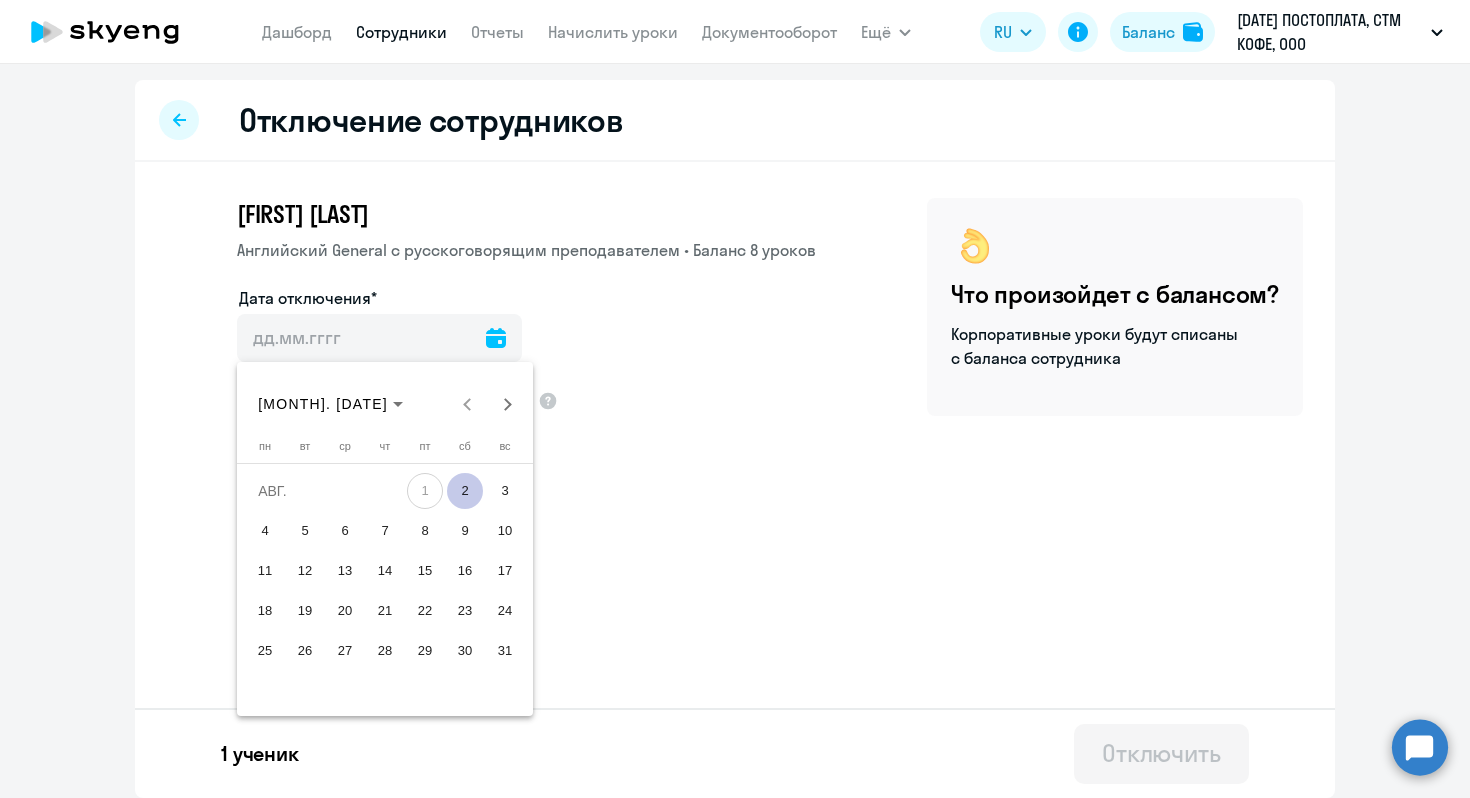 click on "2" at bounding box center (465, 491) 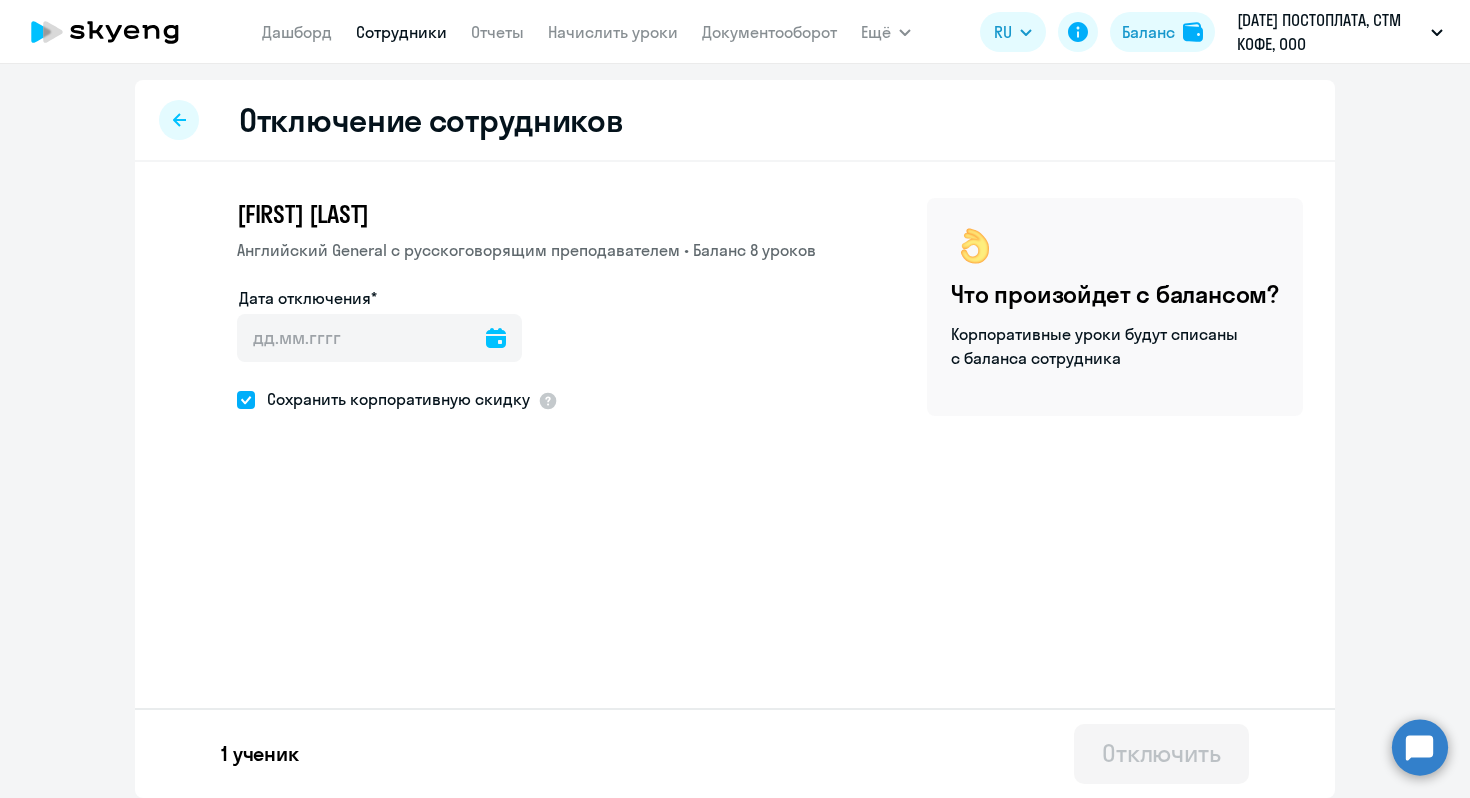 type on "02.08.2025" 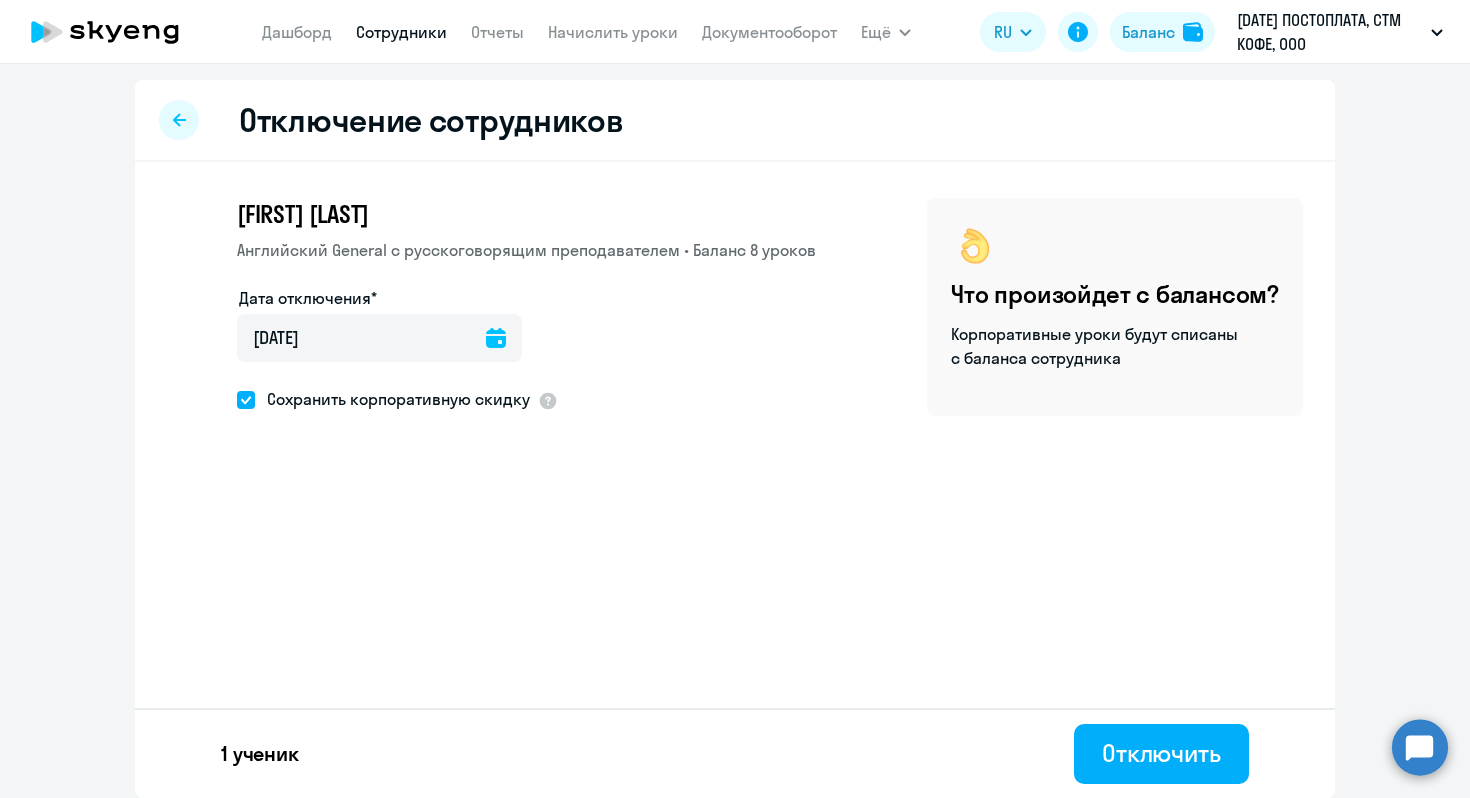 click on "Сохранить корпоративную скидку" 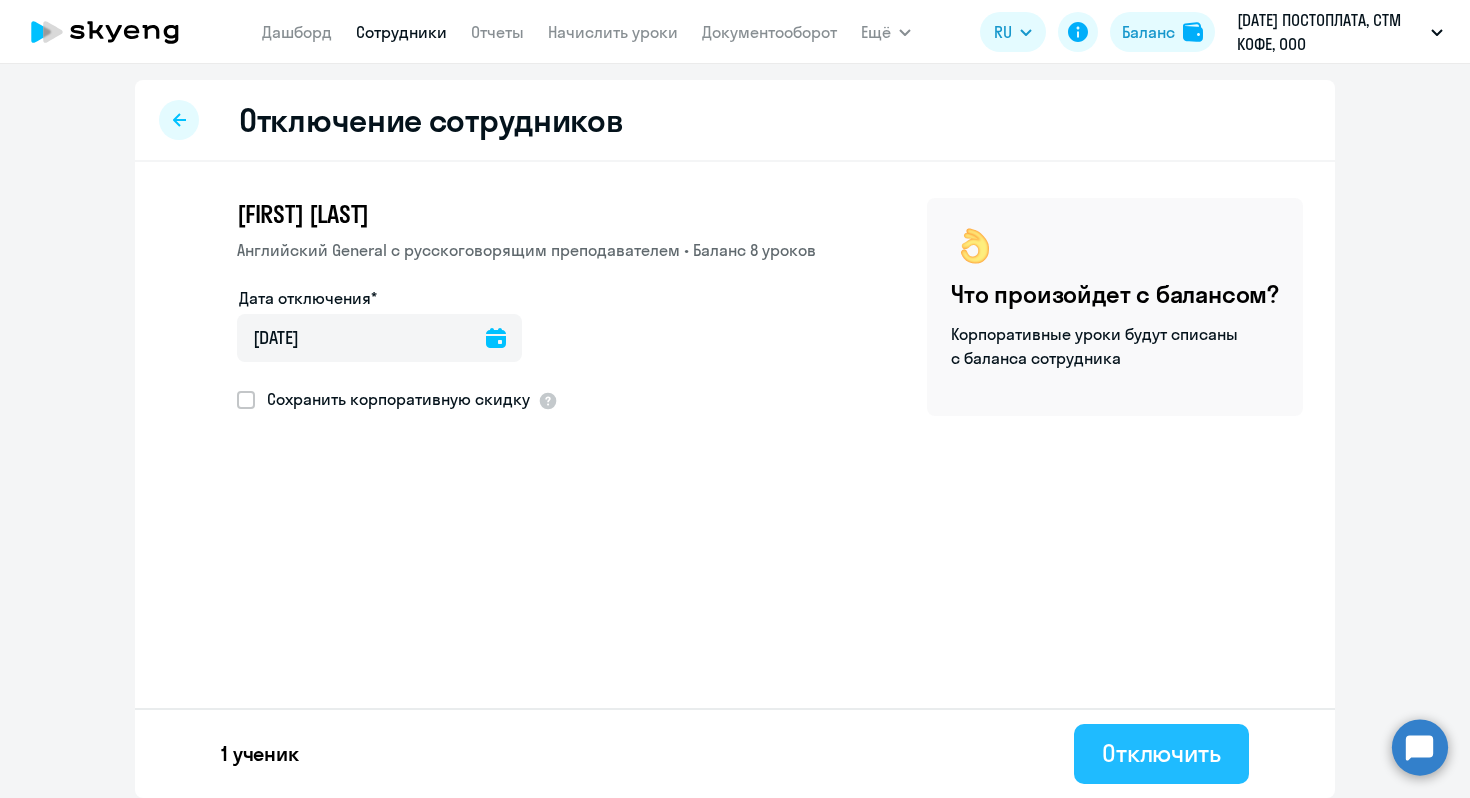 click on "Отключить" 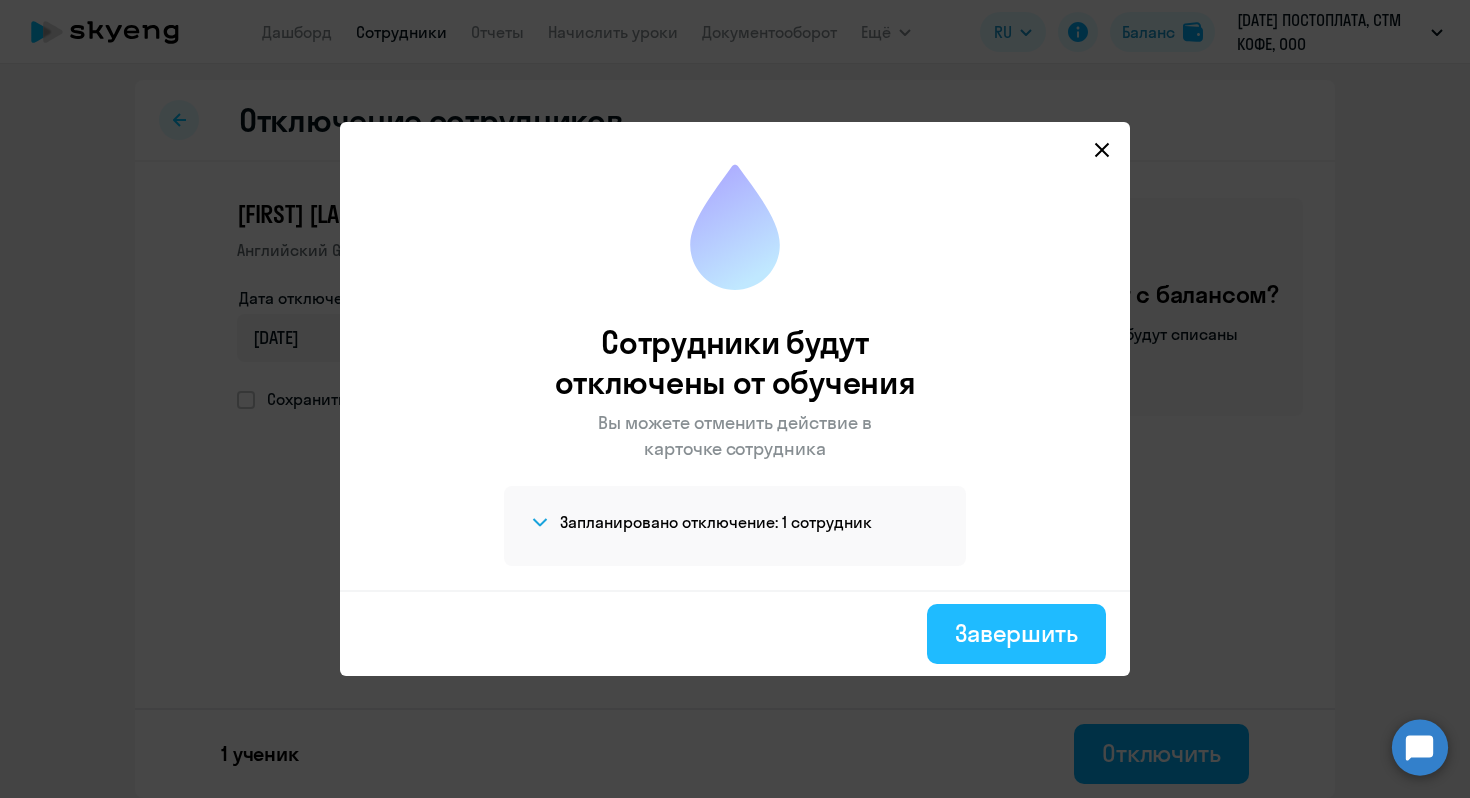click on "Завершить" at bounding box center [1016, 634] 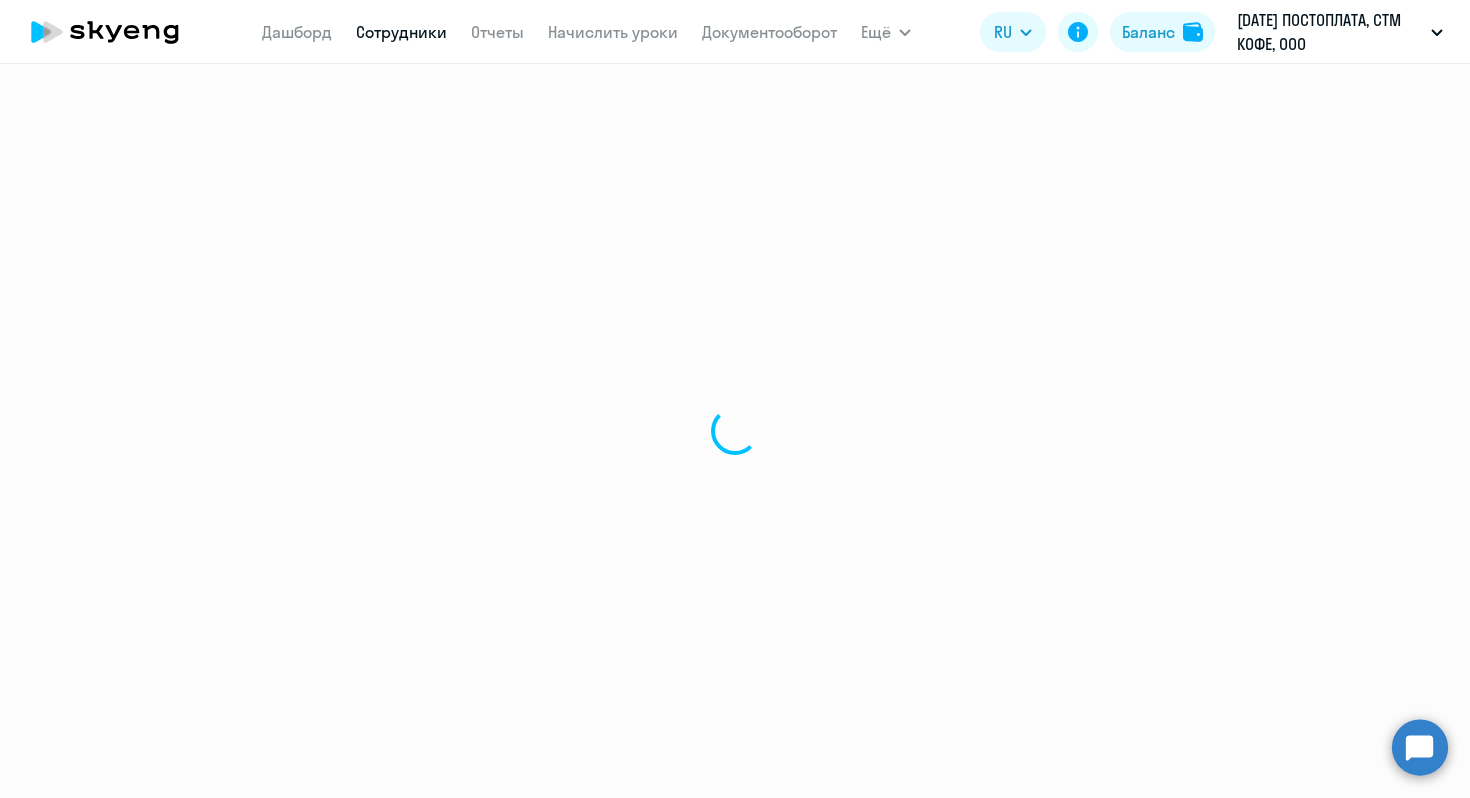 select on "30" 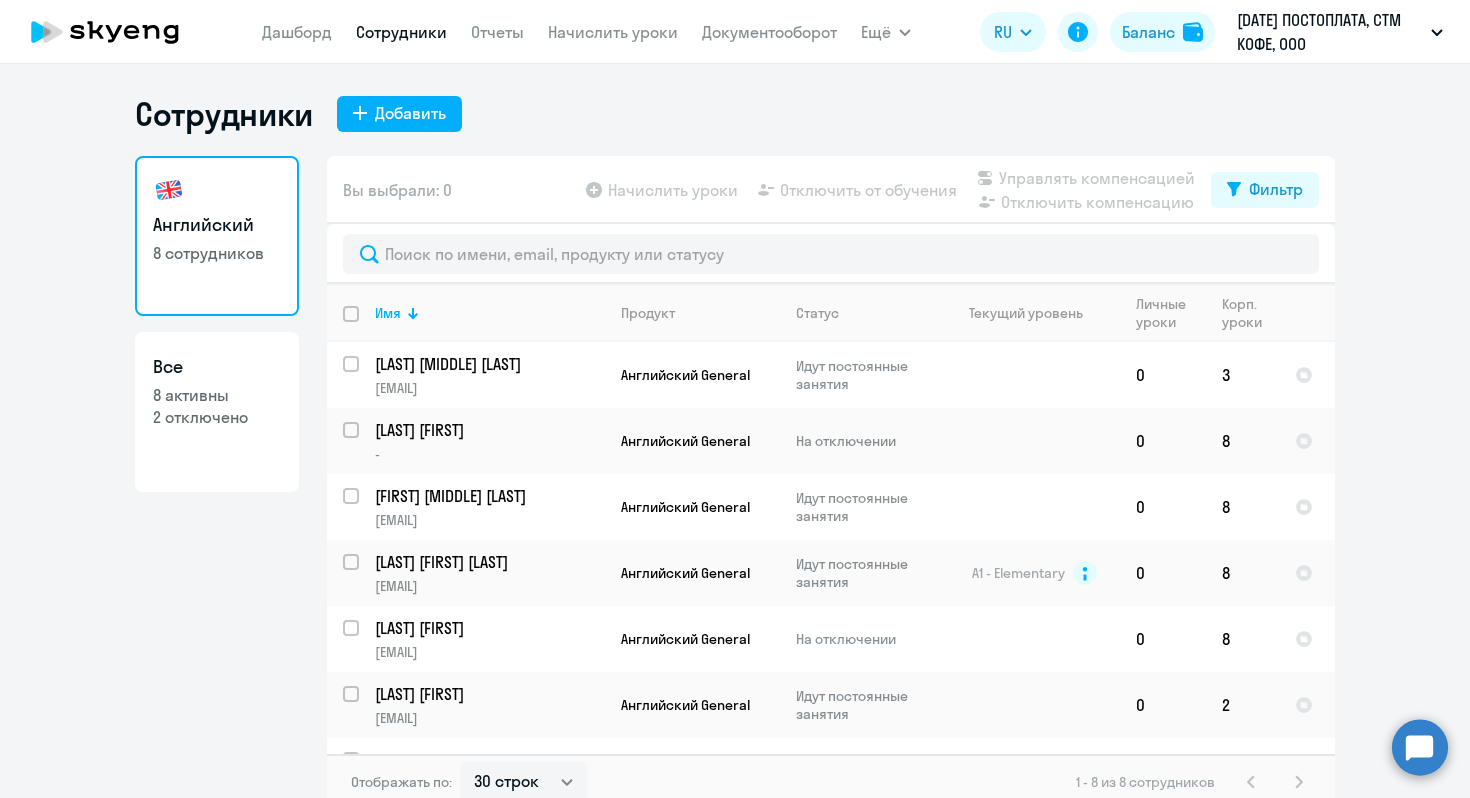 scroll, scrollTop: 12, scrollLeft: 0, axis: vertical 